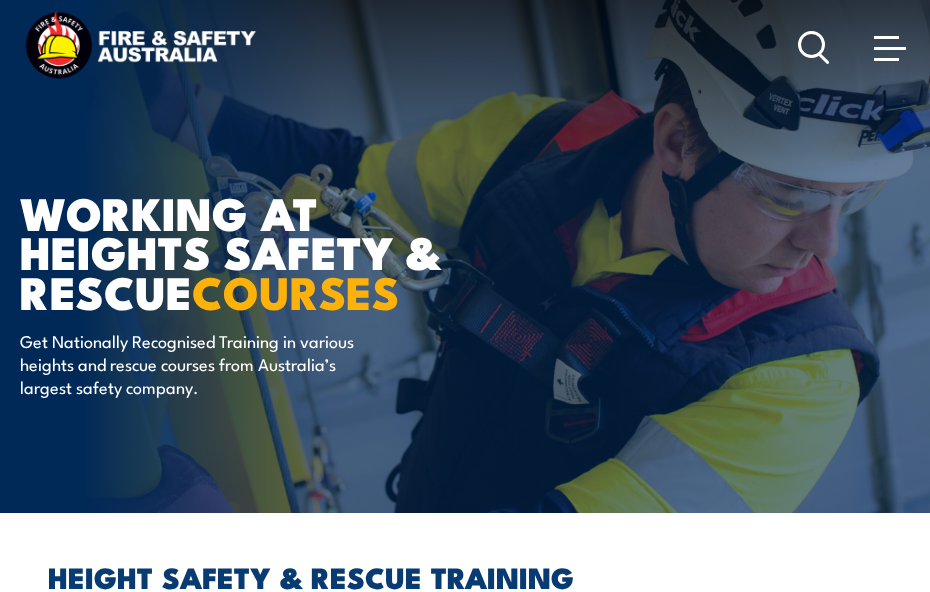 scroll, scrollTop: 0, scrollLeft: 0, axis: both 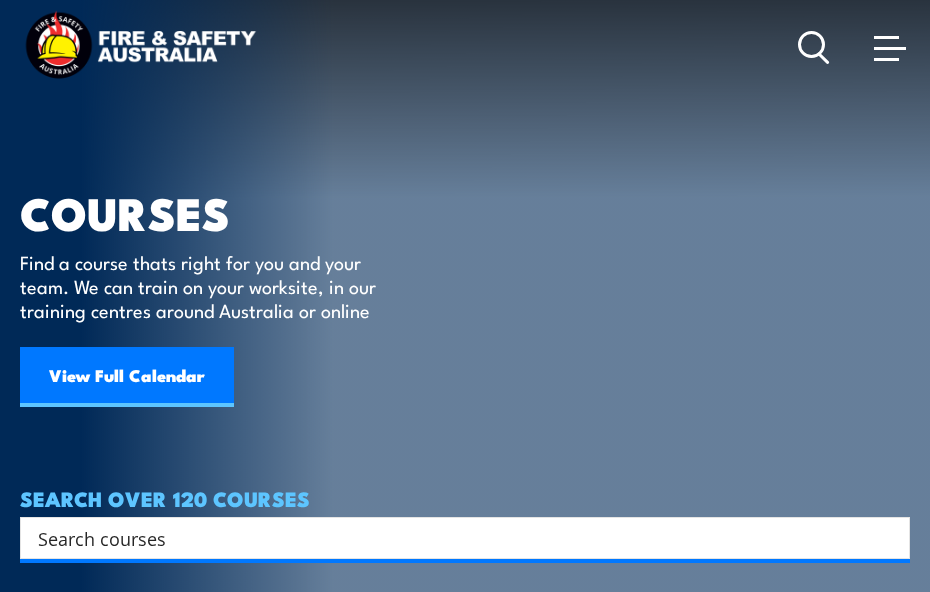 click 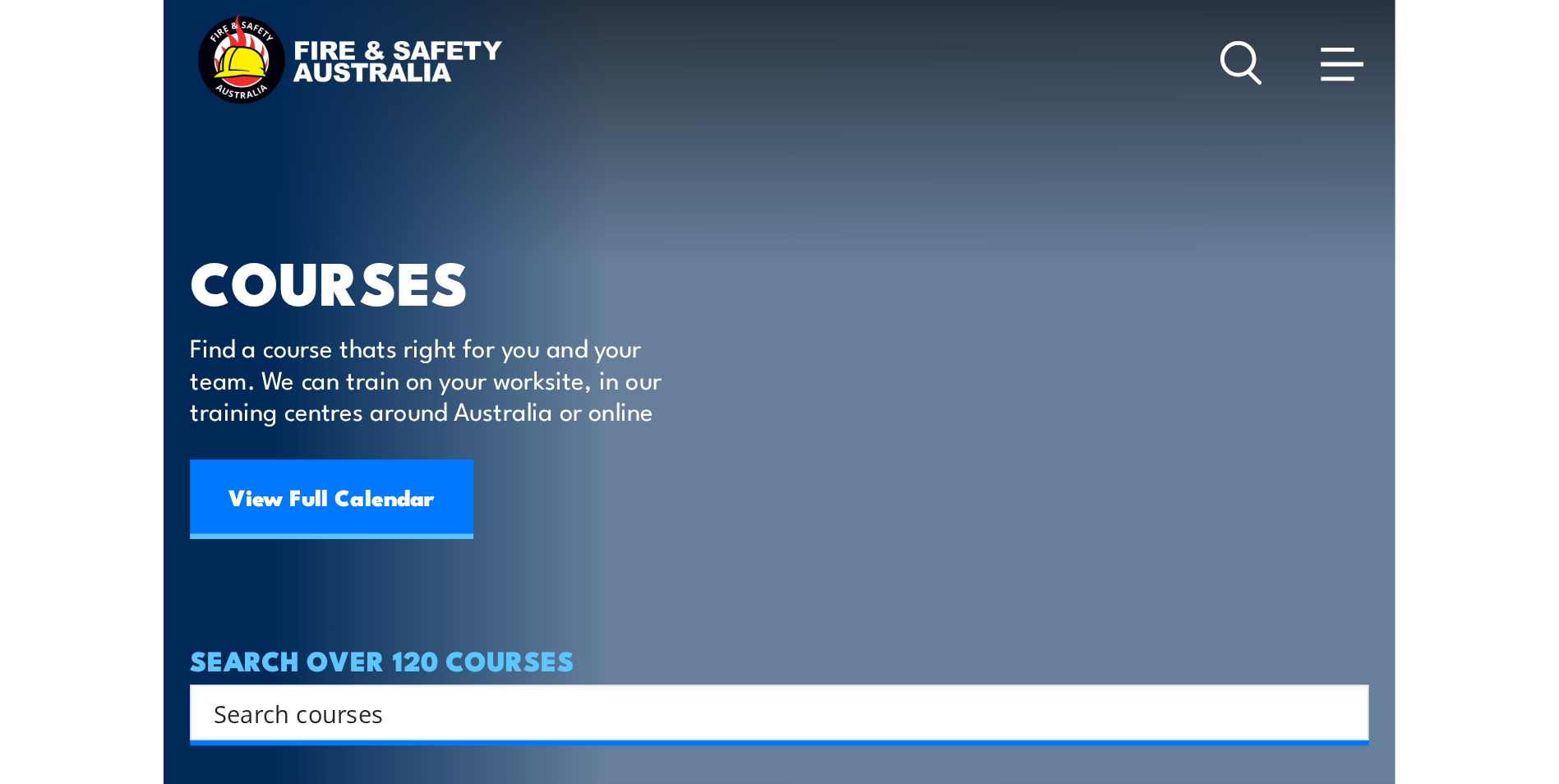 scroll, scrollTop: 0, scrollLeft: 0, axis: both 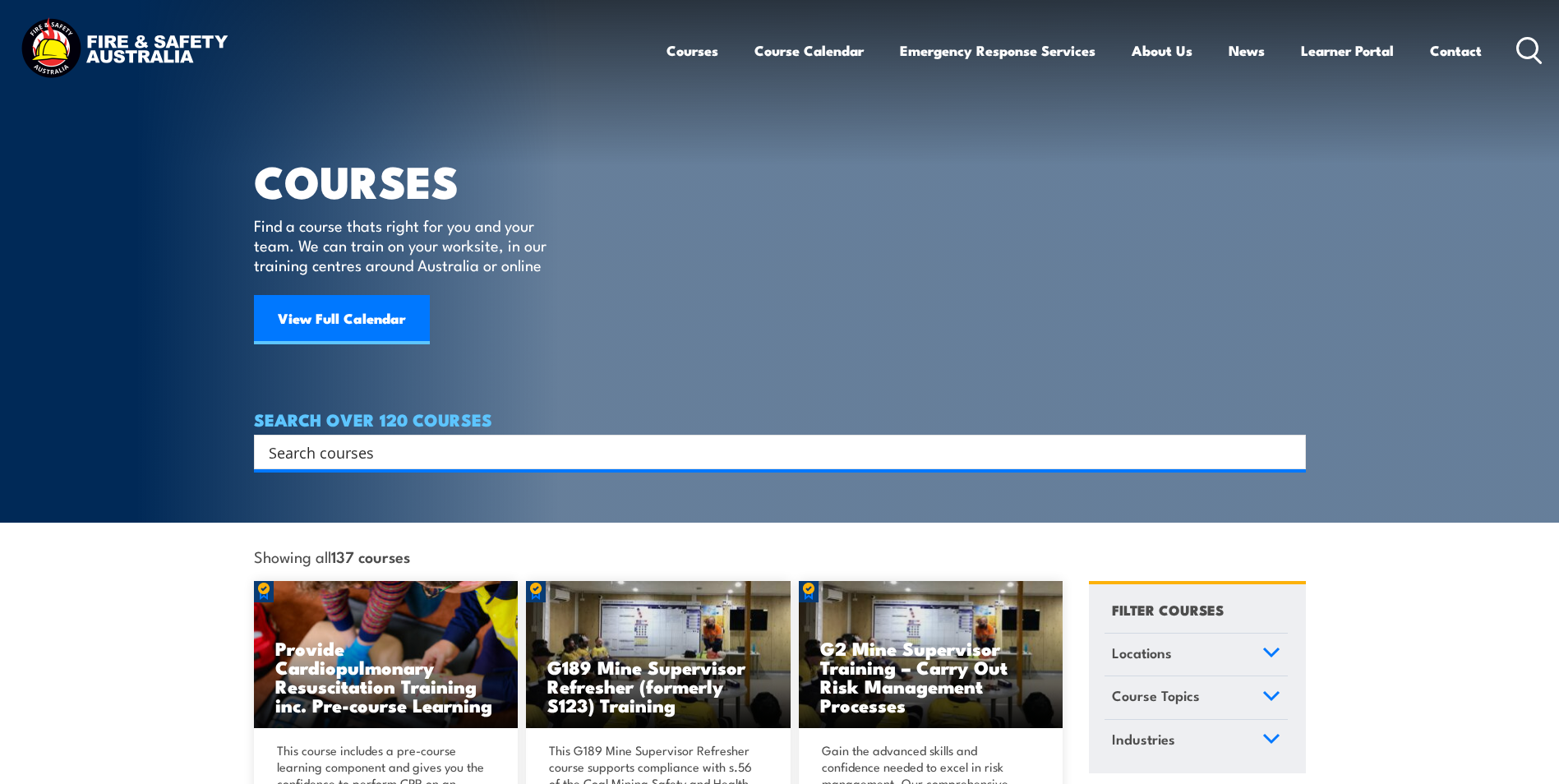 click at bounding box center [769, 452] 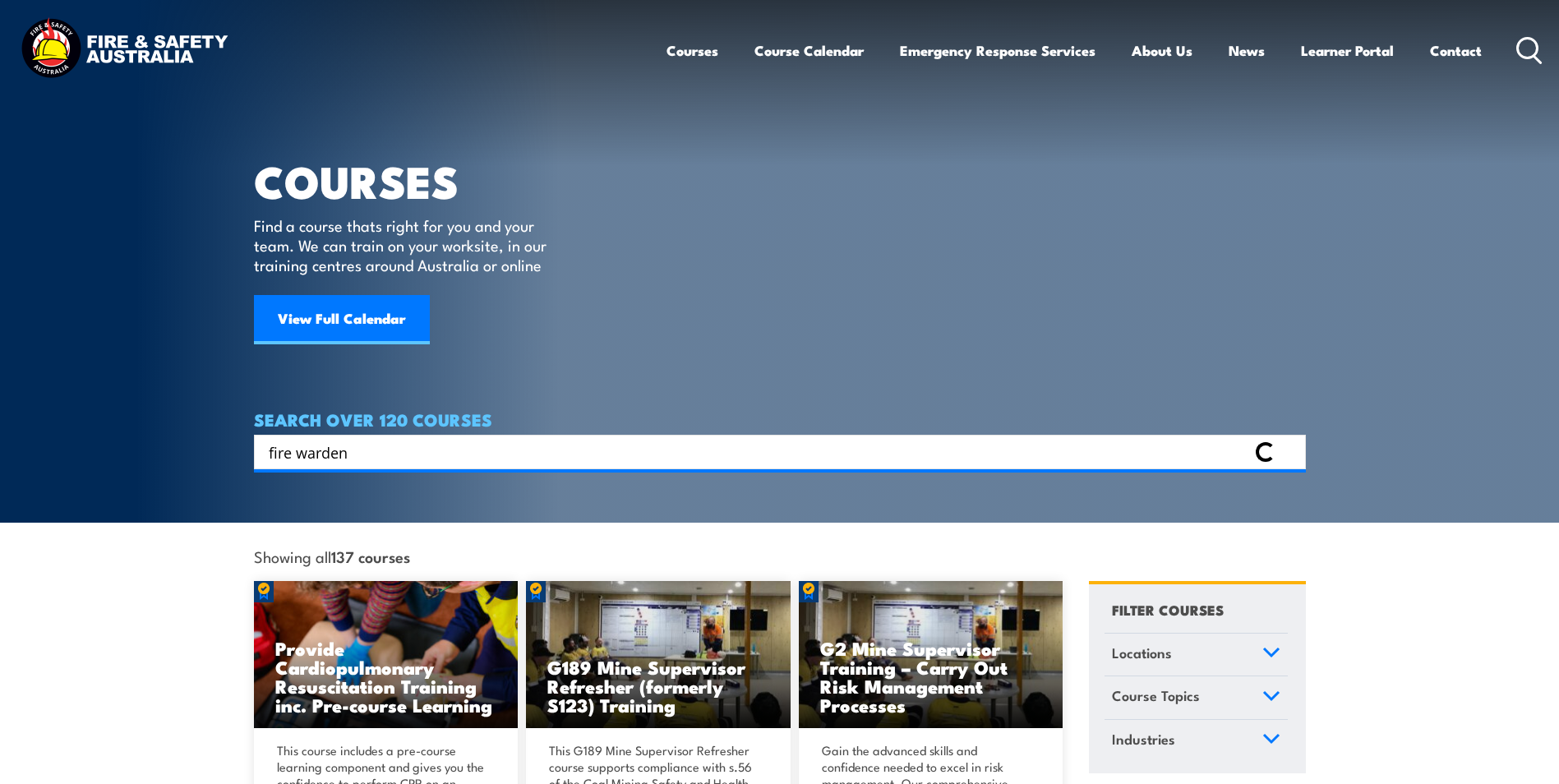 type on "fire warden" 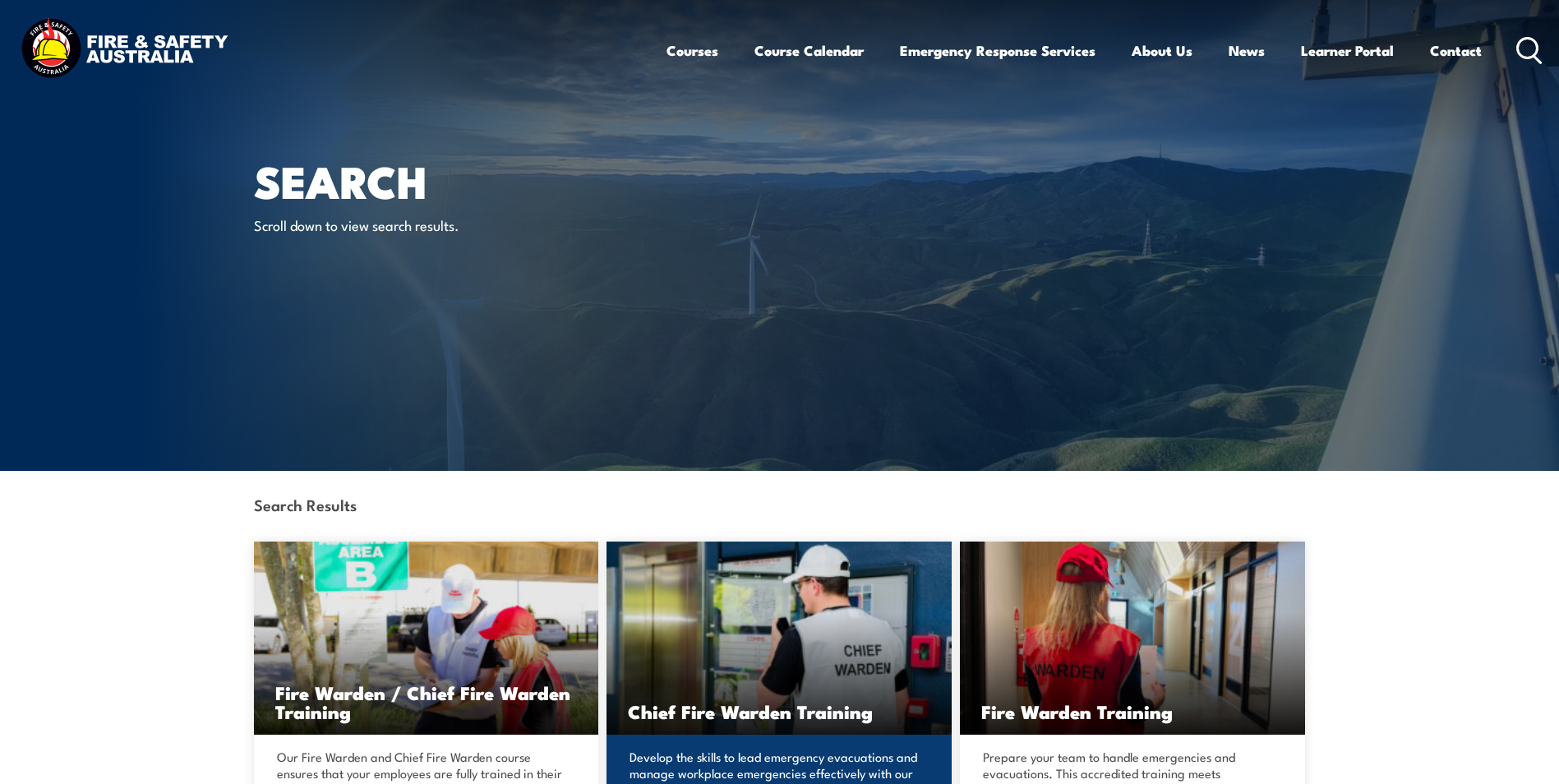 scroll, scrollTop: 0, scrollLeft: 0, axis: both 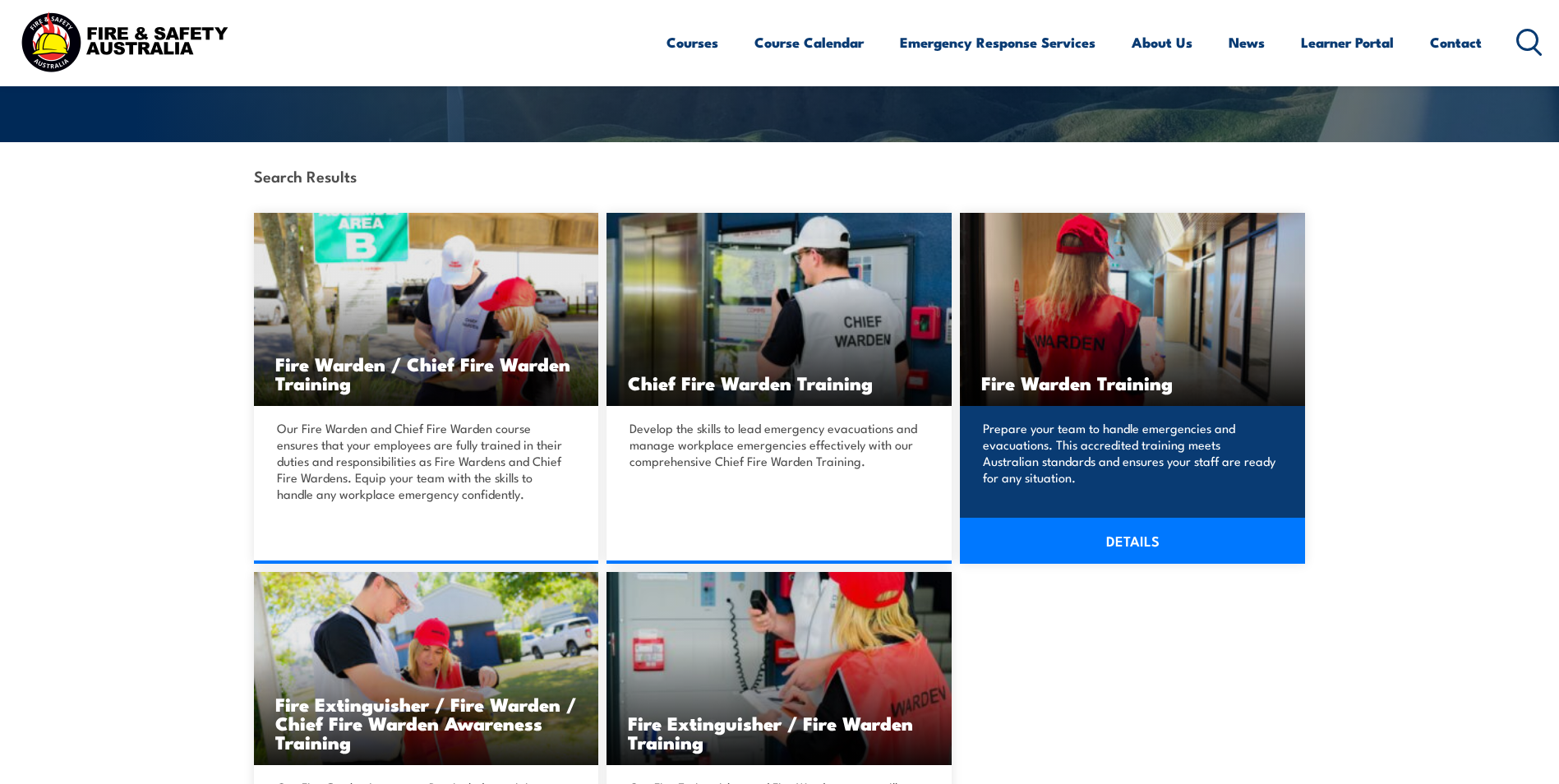 click on "DETAILS" at bounding box center (1132, 541) 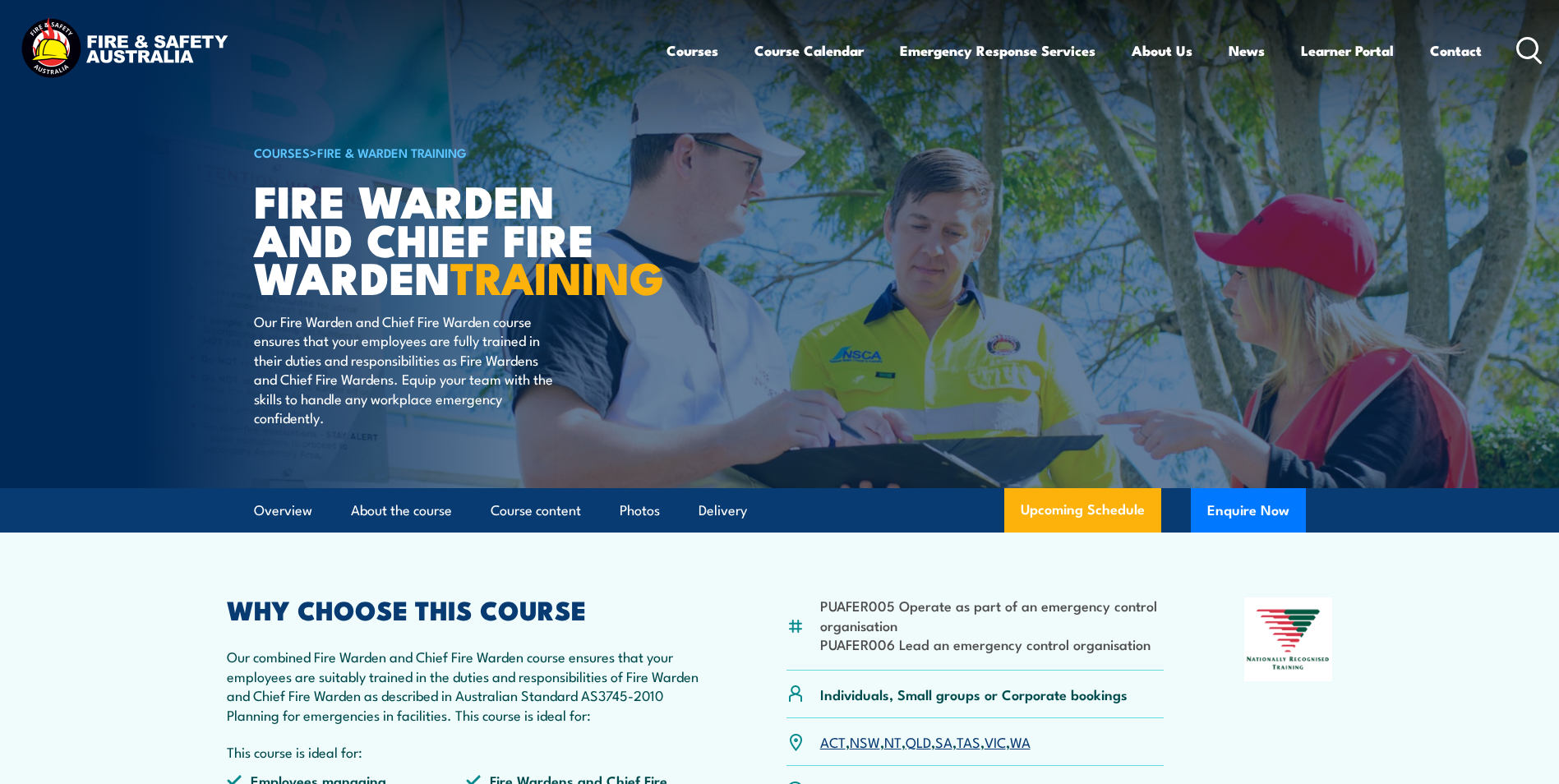scroll, scrollTop: 0, scrollLeft: 0, axis: both 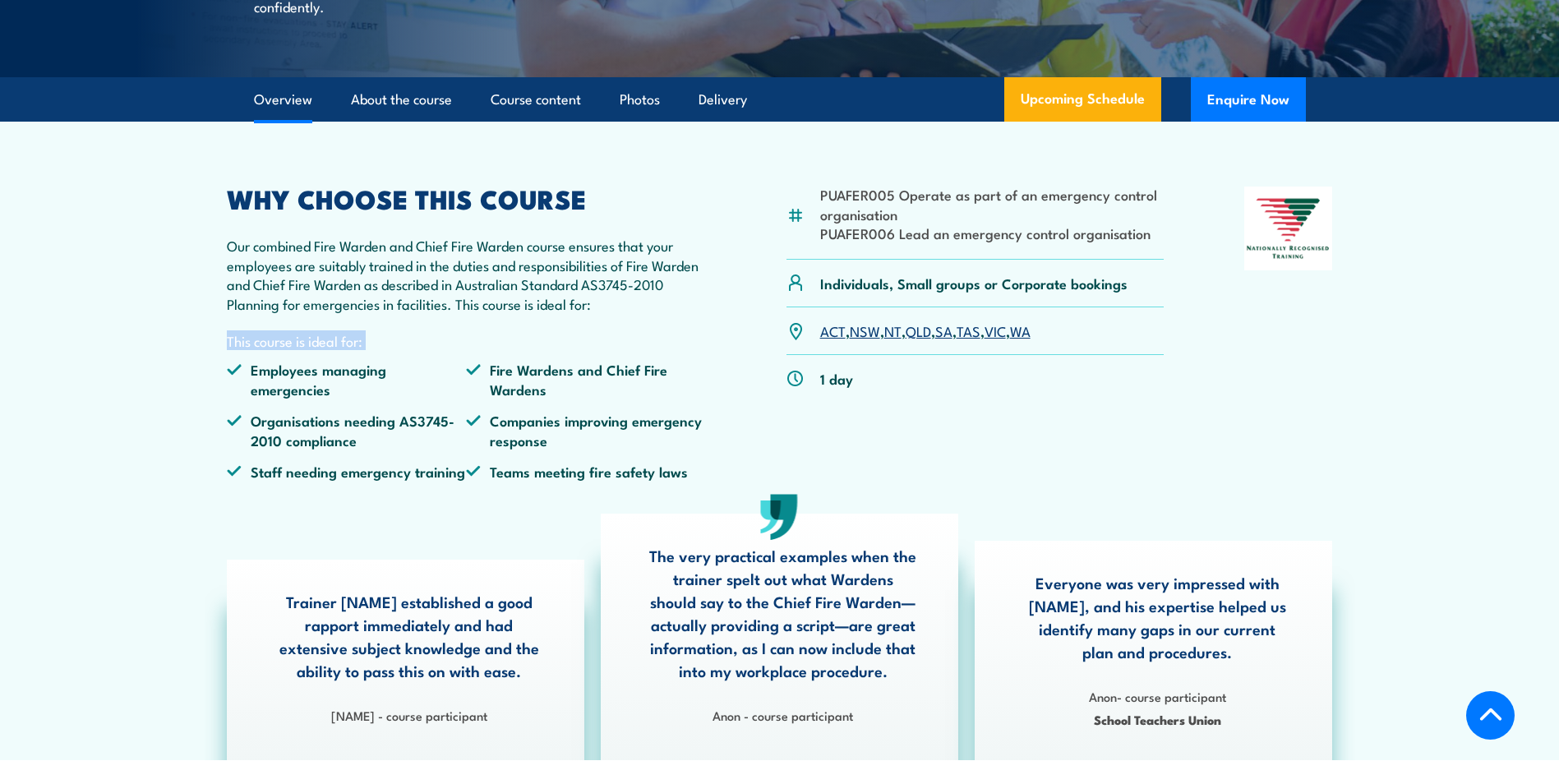 drag, startPoint x: 225, startPoint y: 375, endPoint x: 254, endPoint y: 417, distance: 51.039201 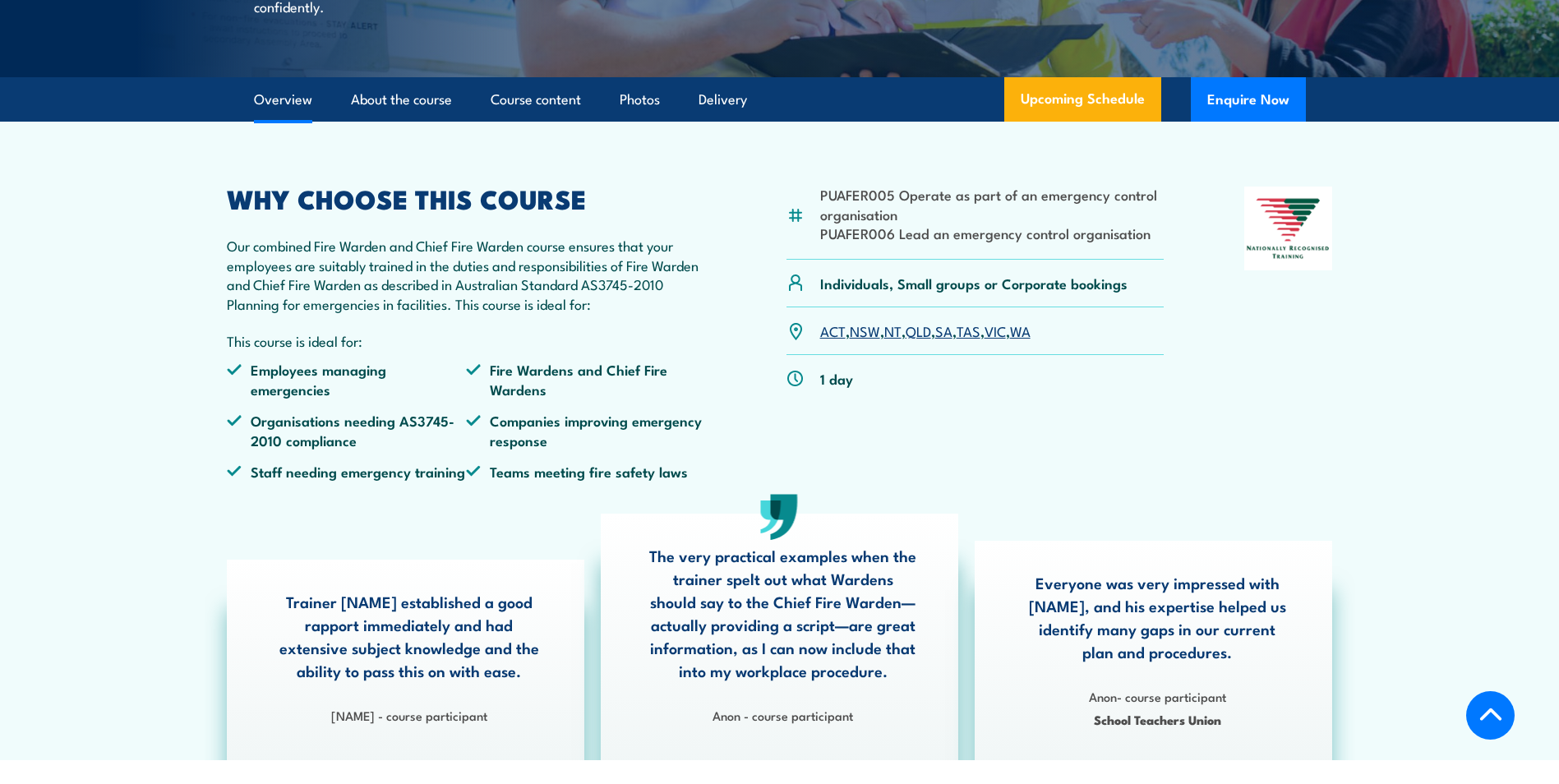 click on "PUAFER005 Operate as part of an emergency control organisation
PUAFER006 Lead an emergency control organisation
Individuals, Small groups or Corporate bookings
1 day" at bounding box center [779, 440] 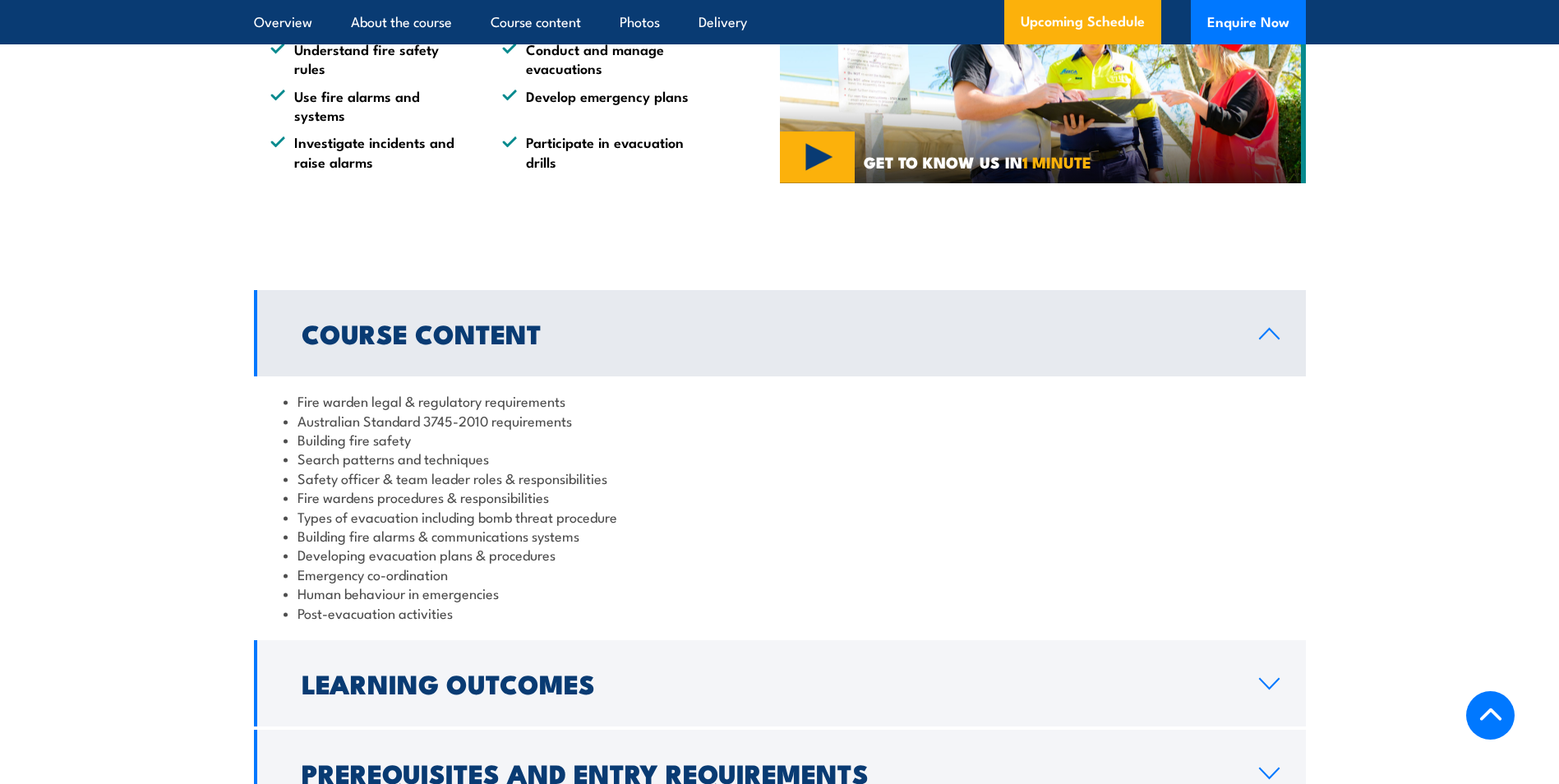 scroll, scrollTop: 1479, scrollLeft: 0, axis: vertical 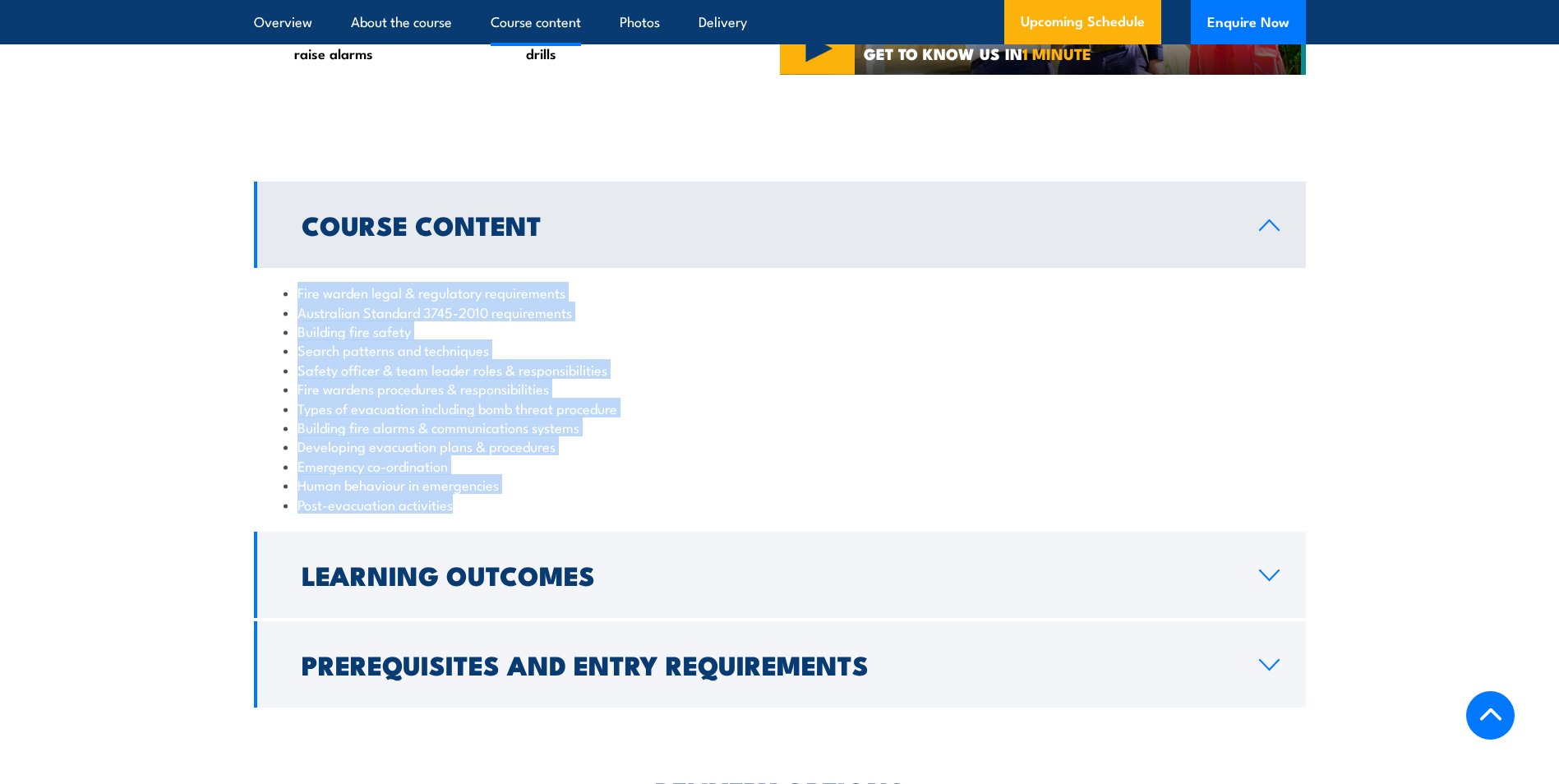drag, startPoint x: 289, startPoint y: 311, endPoint x: 456, endPoint y: 536, distance: 280.2035 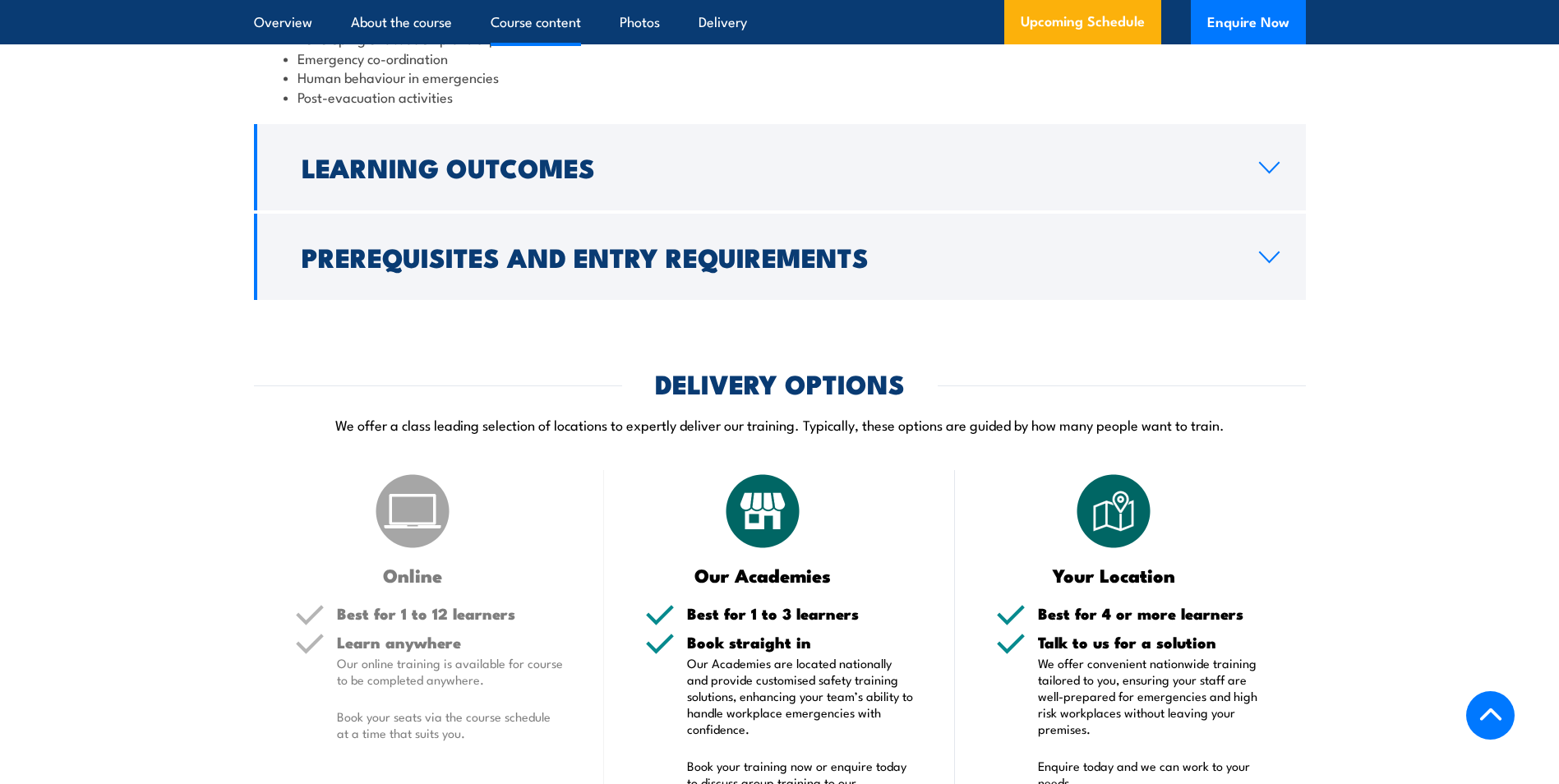 scroll, scrollTop: 1890, scrollLeft: 0, axis: vertical 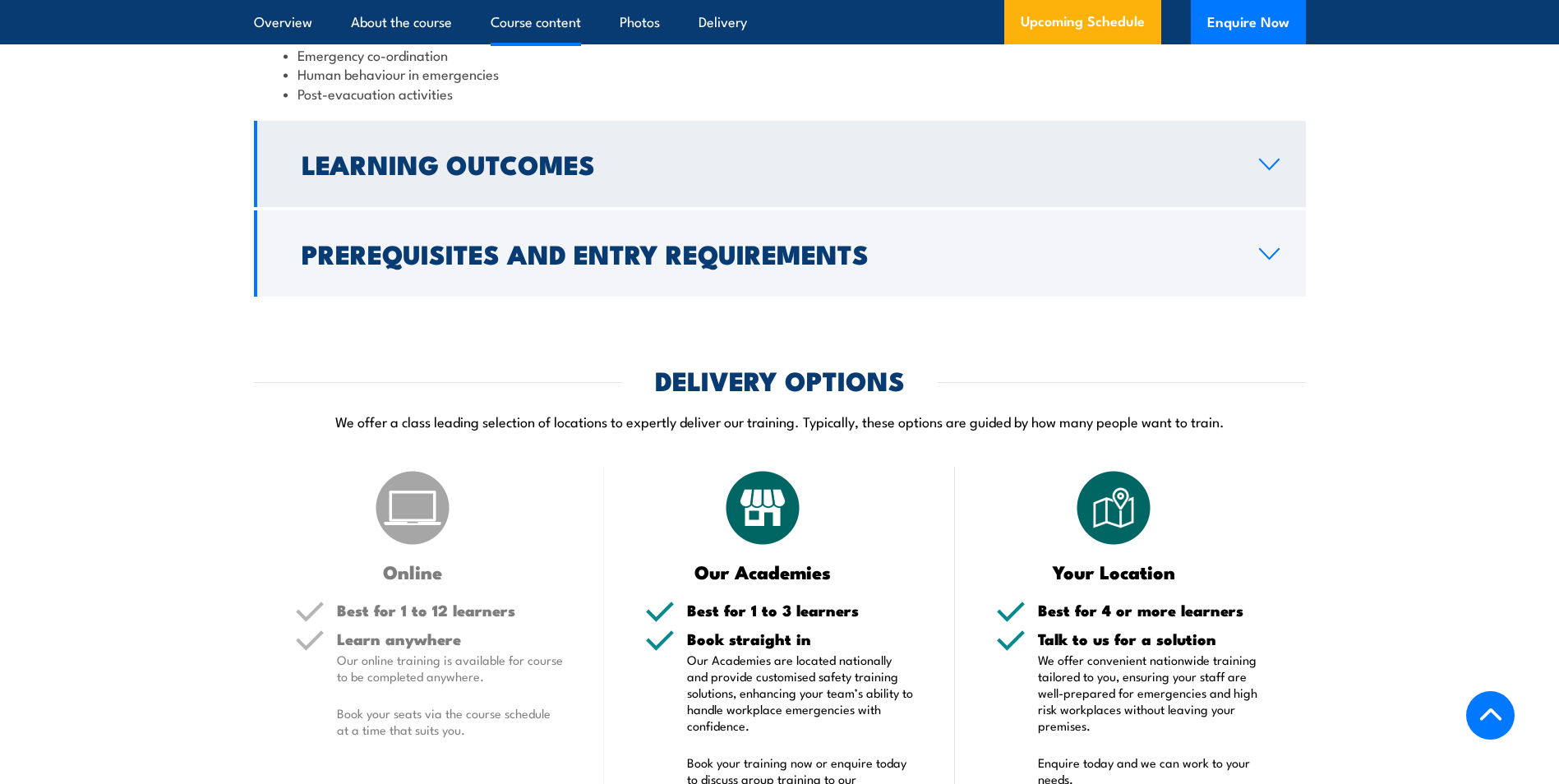 click on "Learning Outcomes" at bounding box center [780, 164] 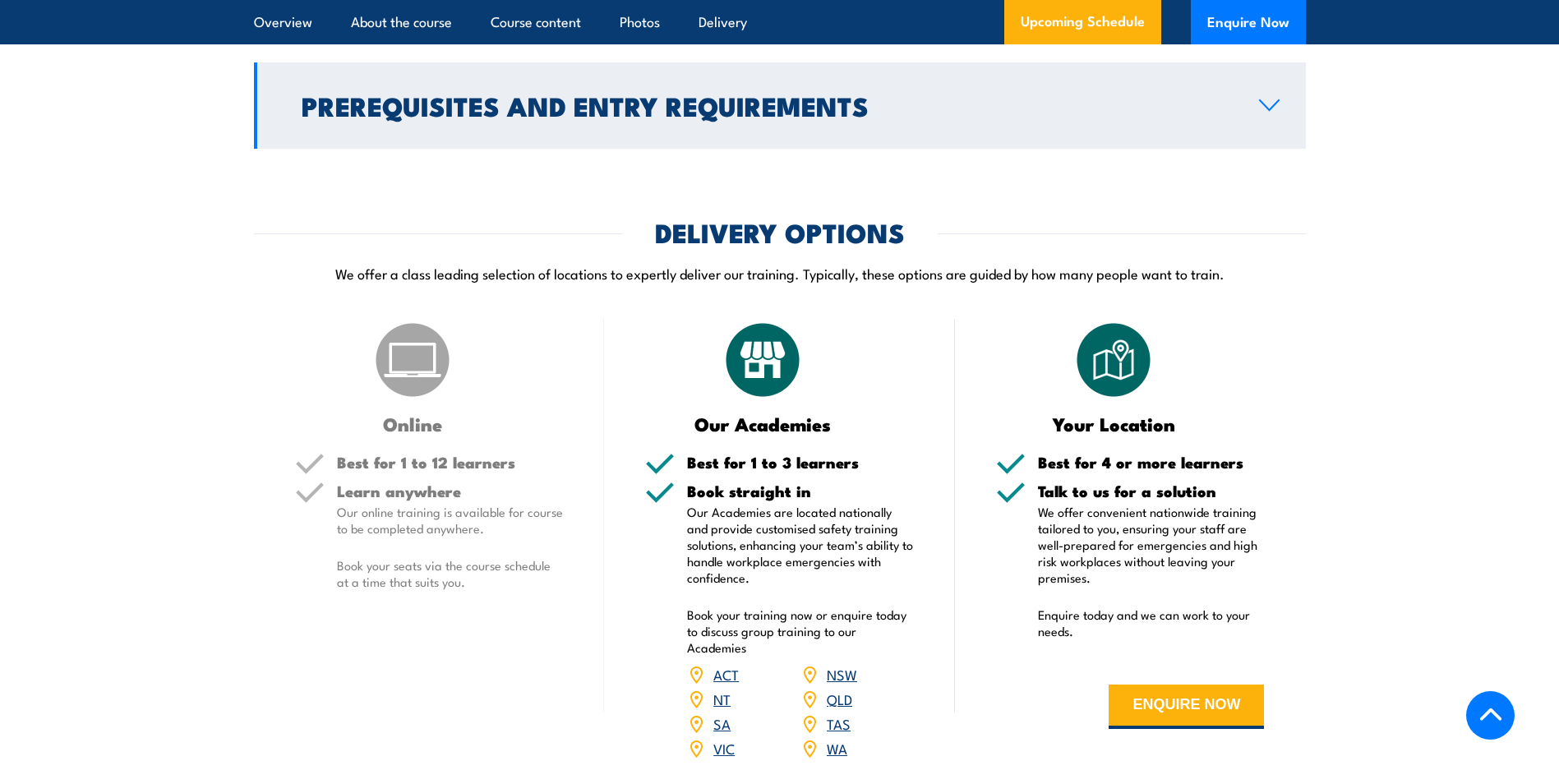 scroll, scrollTop: 1890, scrollLeft: 0, axis: vertical 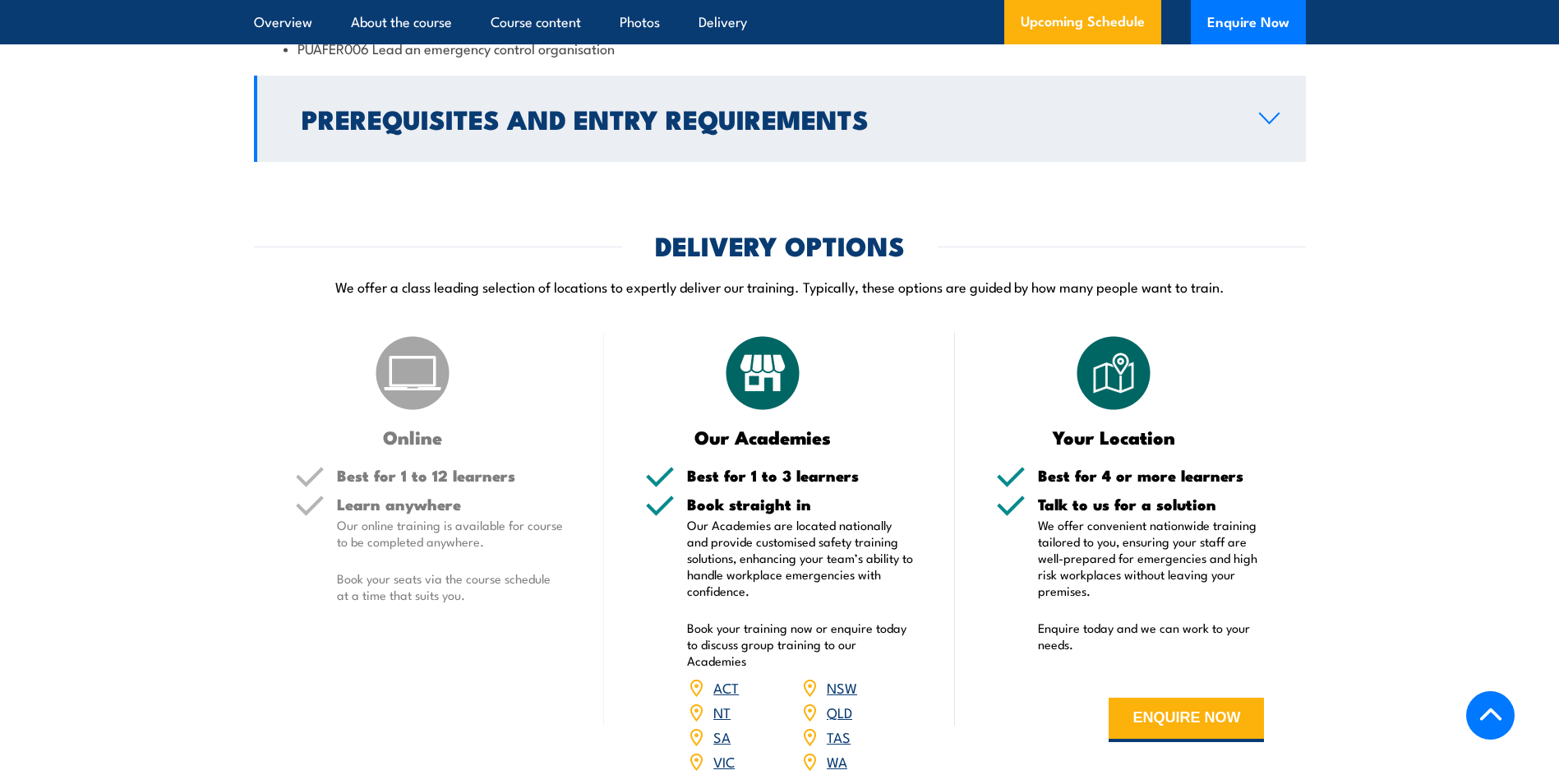 click on "Prerequisites and Entry Requirements" at bounding box center (767, 118) 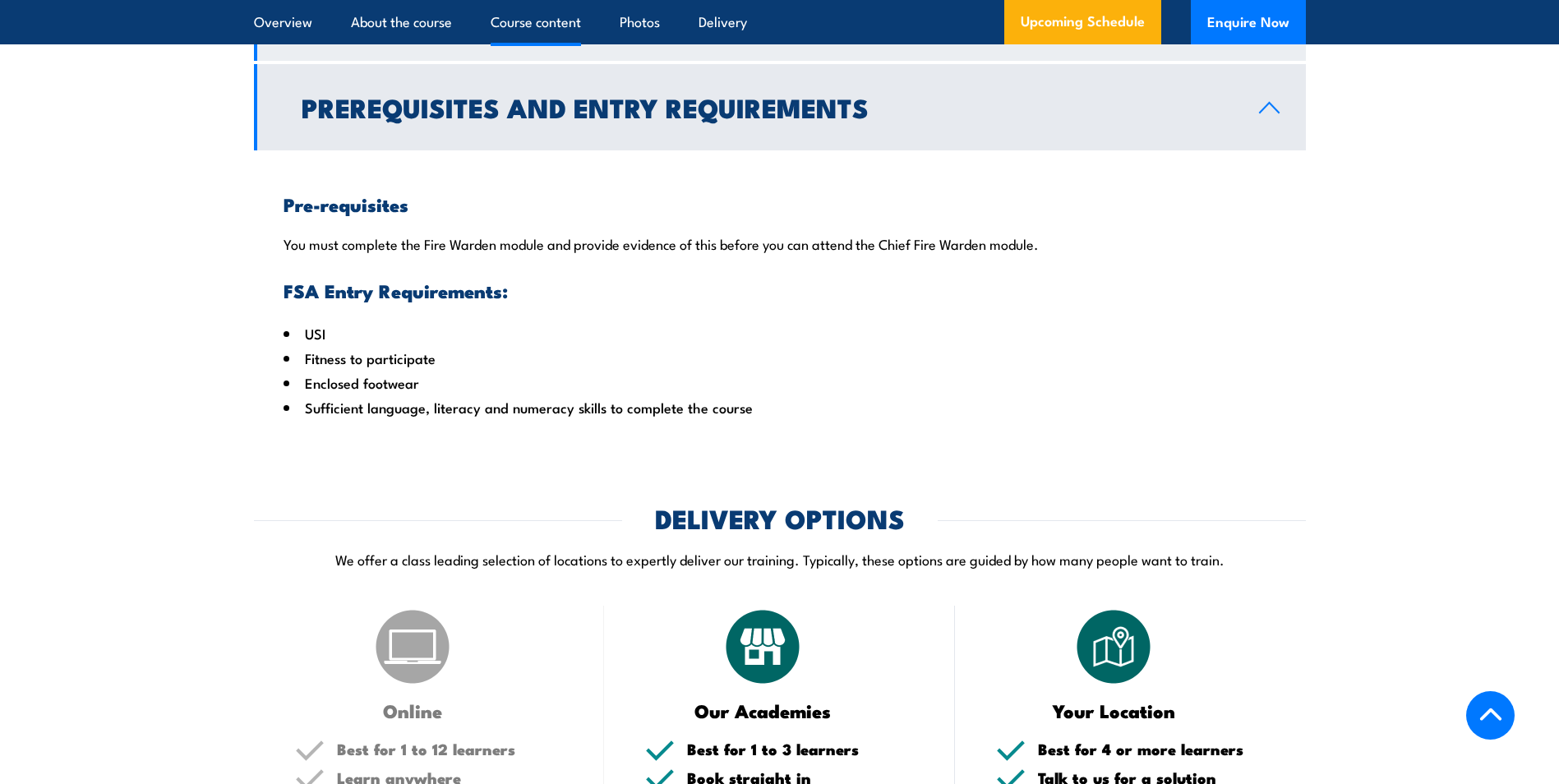 scroll, scrollTop: 1613, scrollLeft: 0, axis: vertical 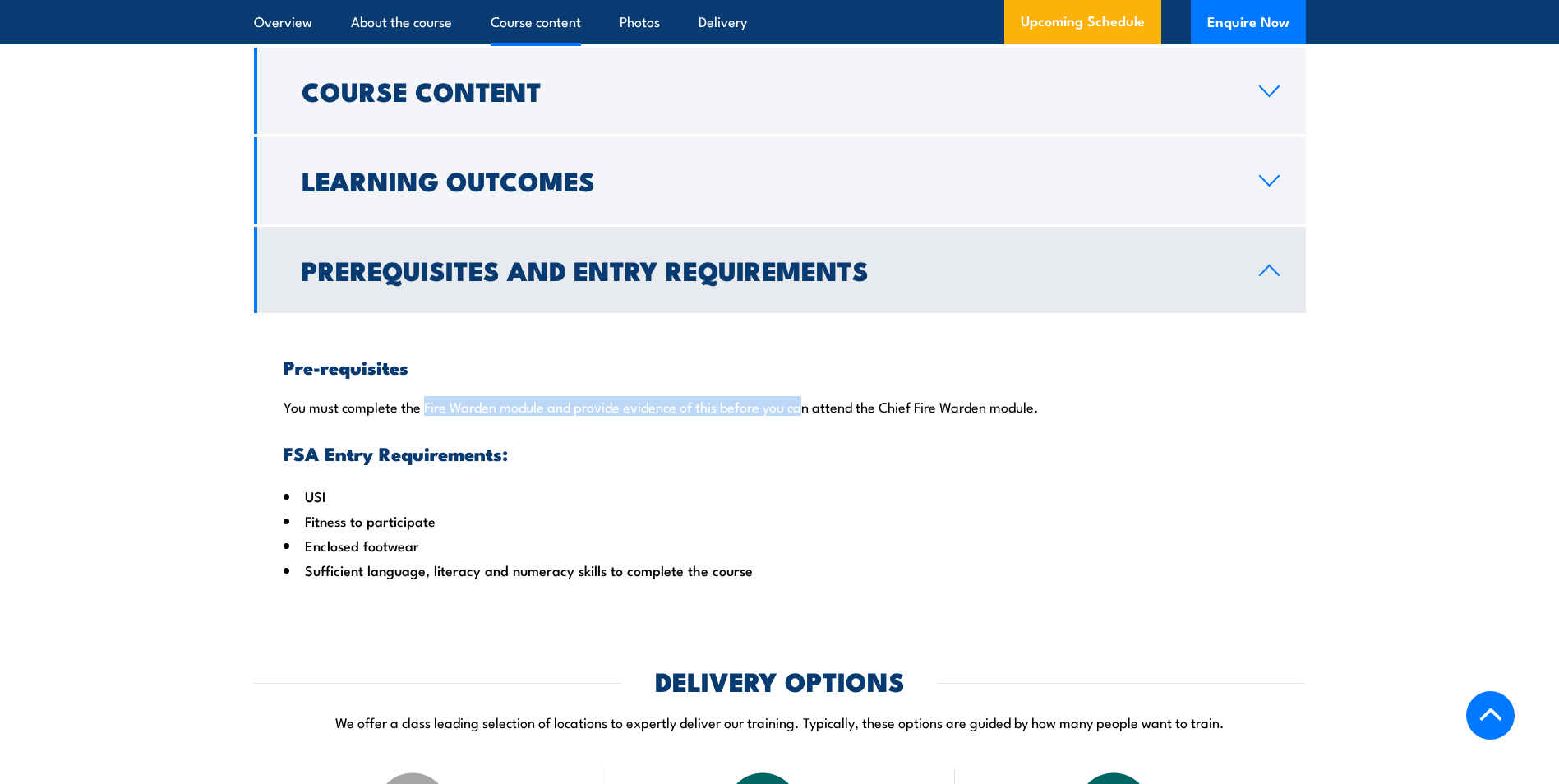 drag, startPoint x: 427, startPoint y: 419, endPoint x: 804, endPoint y: 422, distance: 377.0119 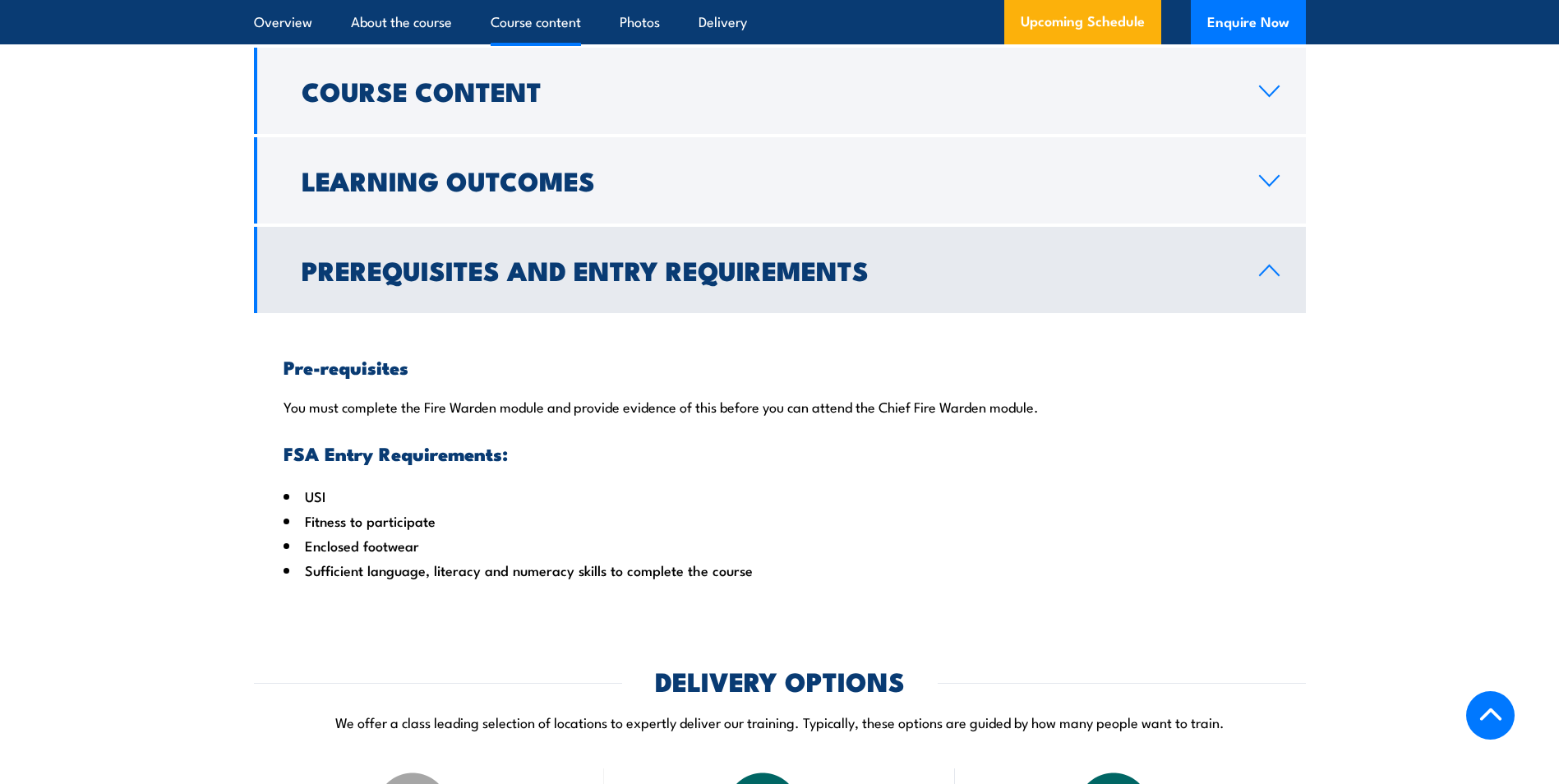 click on "Prerequisites and Entry Requirements" at bounding box center [767, 270] 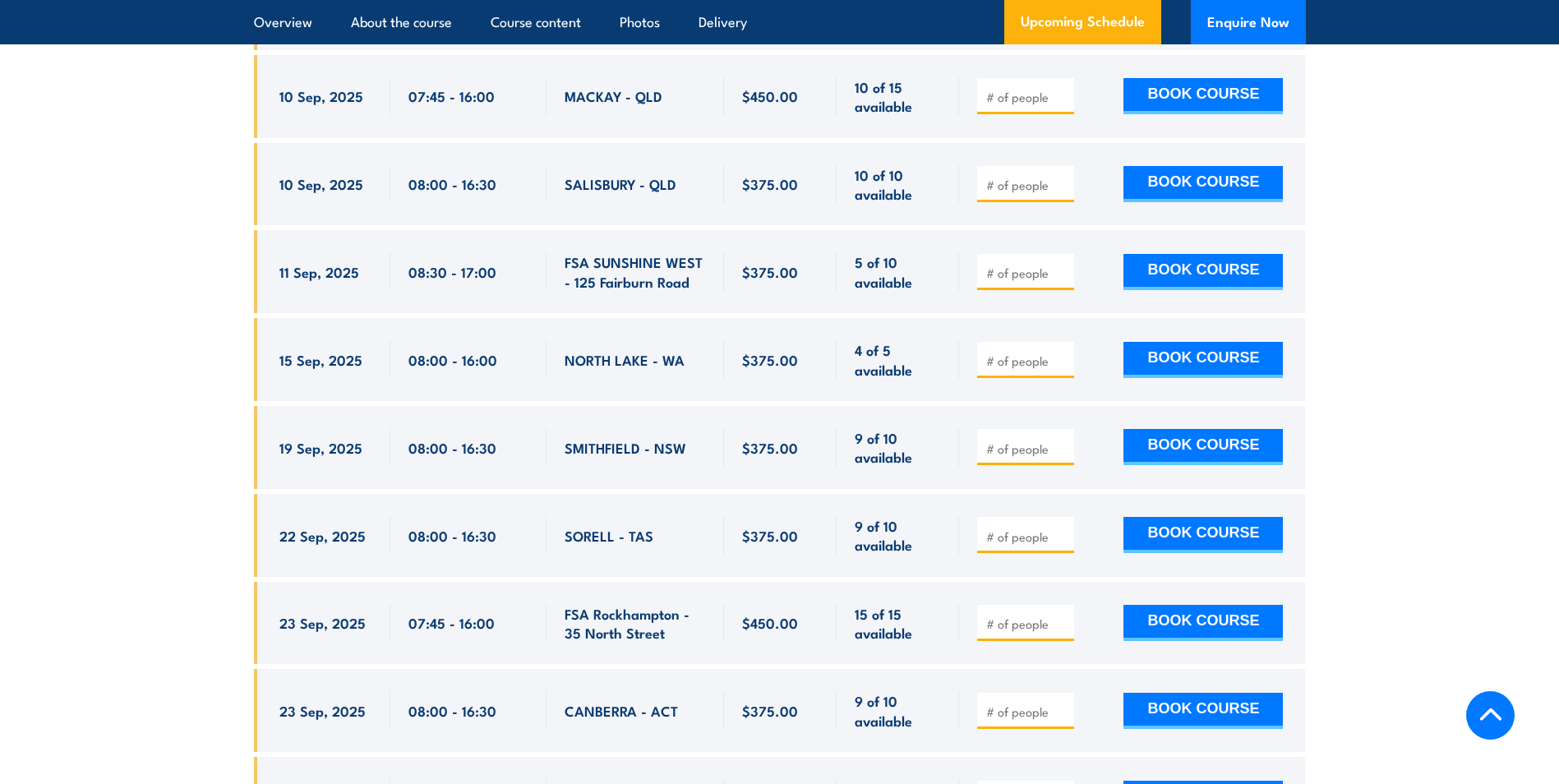 scroll, scrollTop: 4572, scrollLeft: 0, axis: vertical 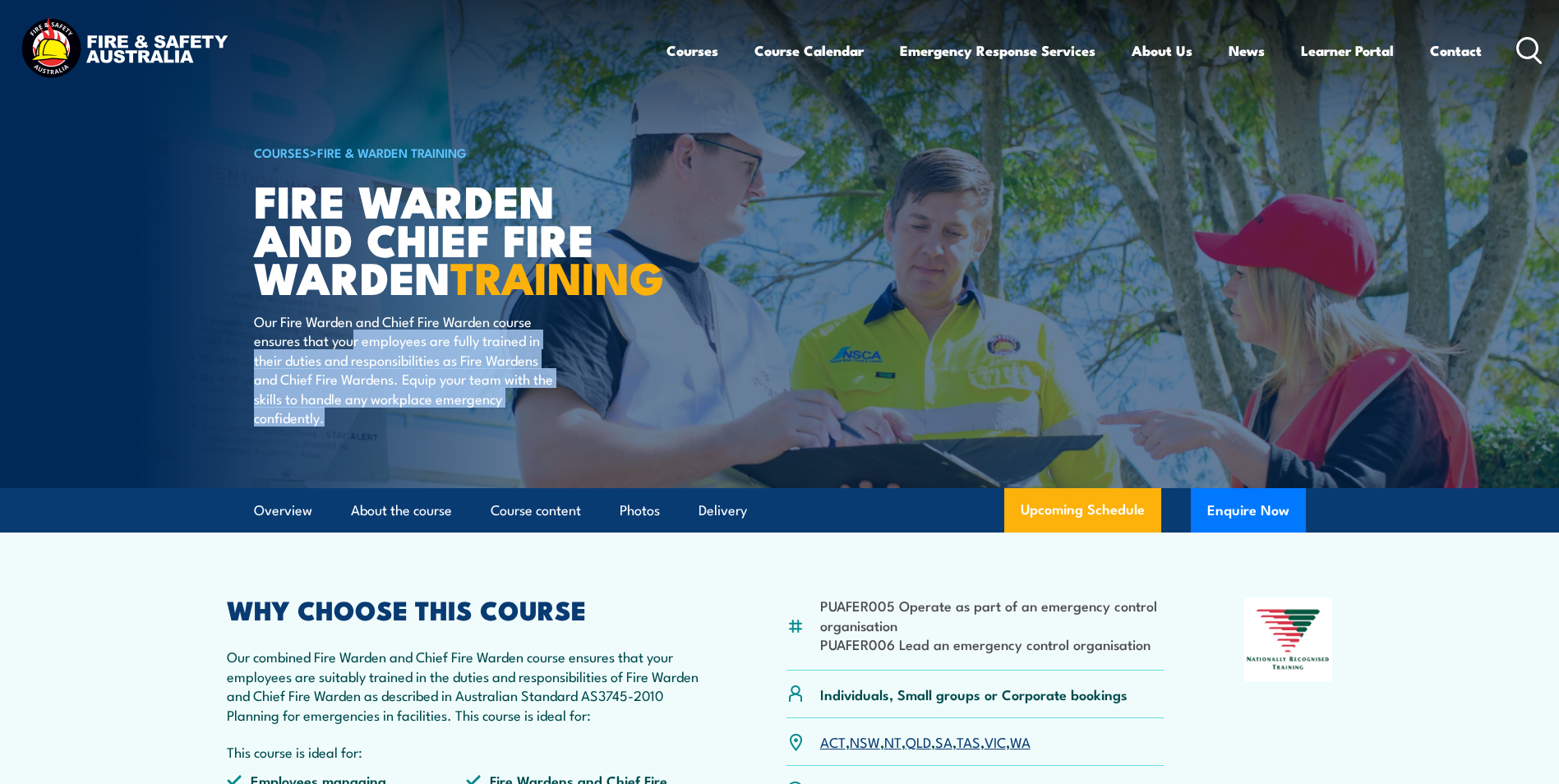 drag, startPoint x: 356, startPoint y: 383, endPoint x: 333, endPoint y: 450, distance: 70.83784 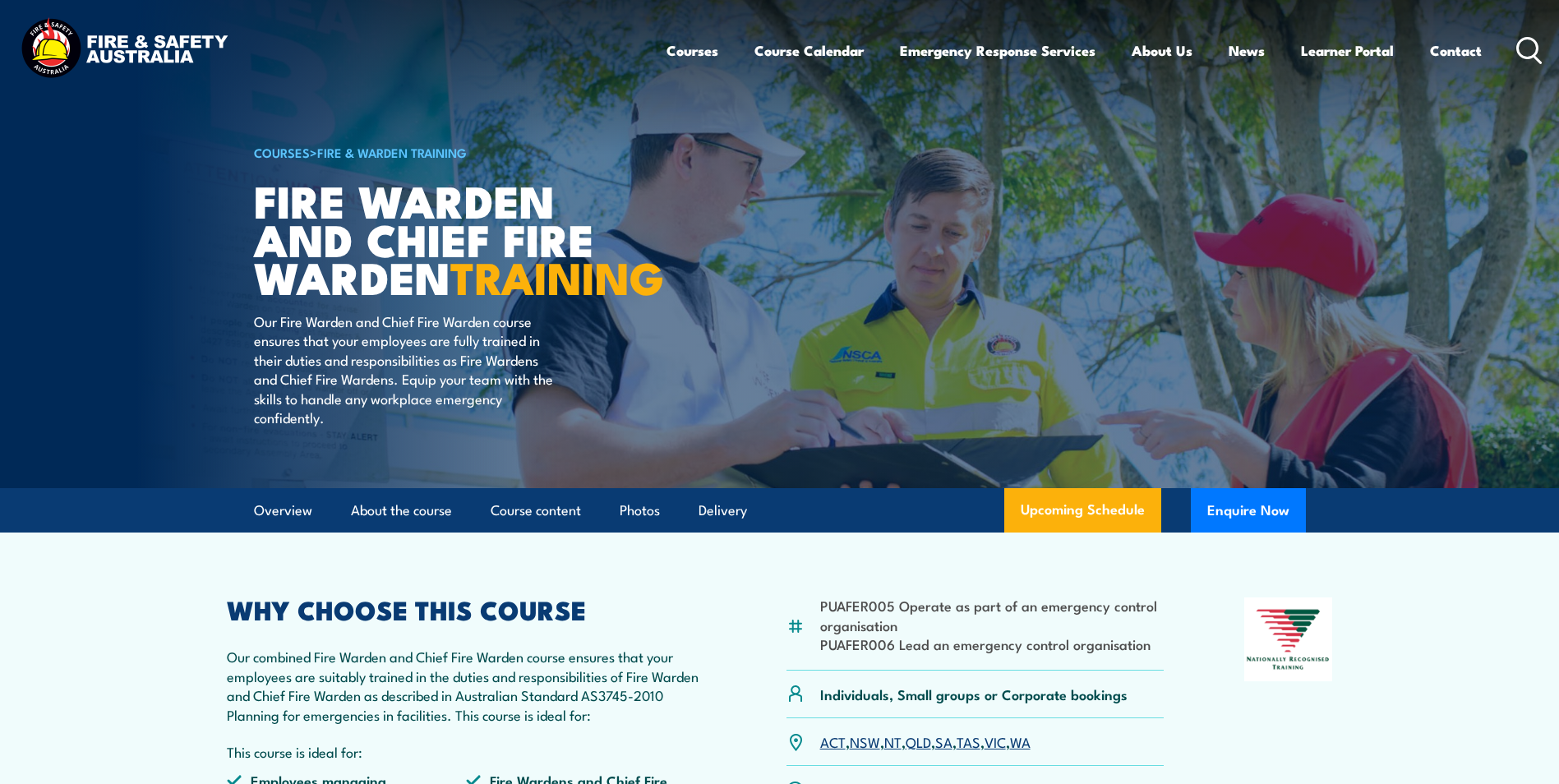 click on "WHY CHOOSE THIS COURSE" at bounding box center [467, 609] 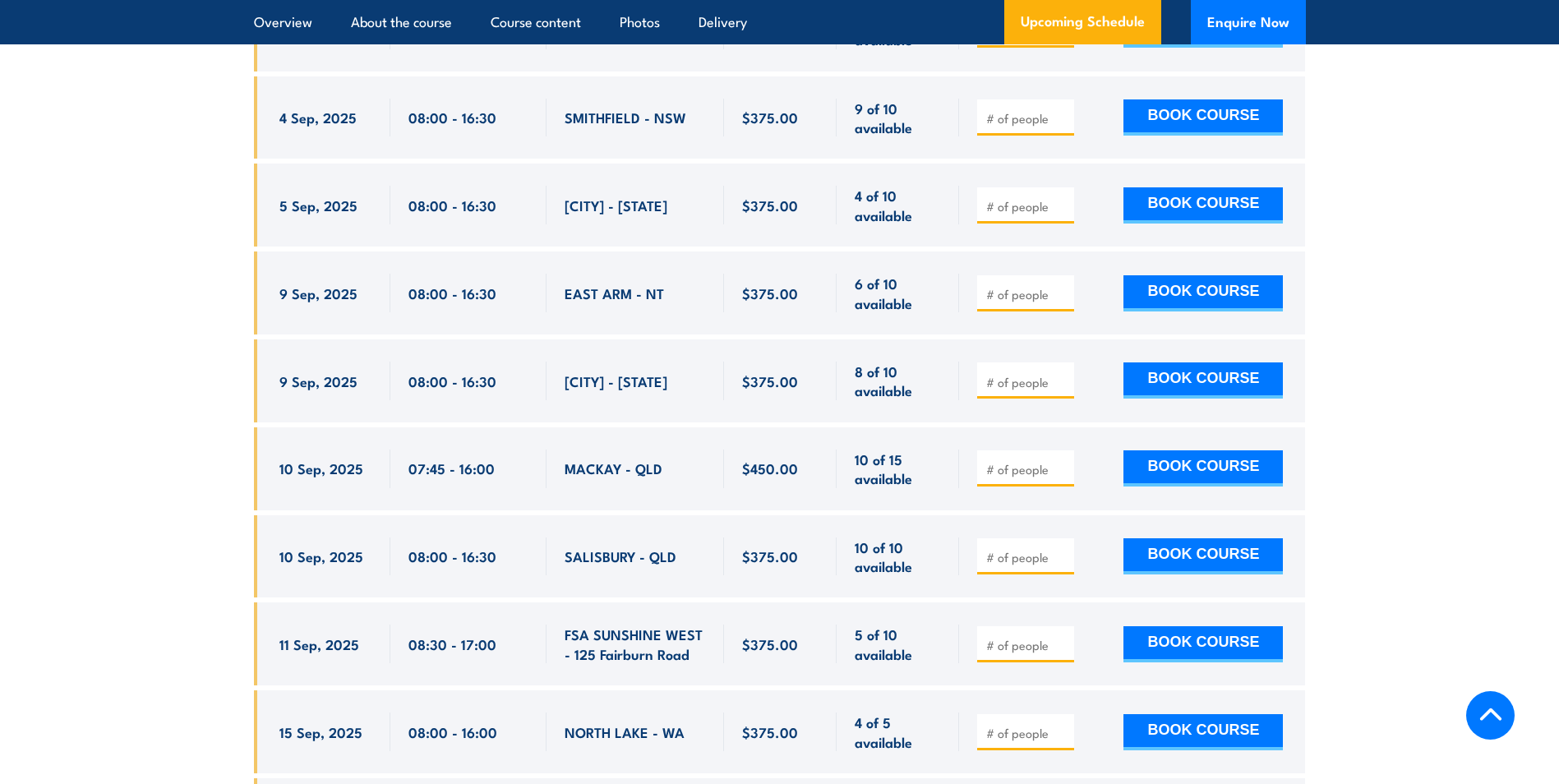 scroll, scrollTop: 4273, scrollLeft: 0, axis: vertical 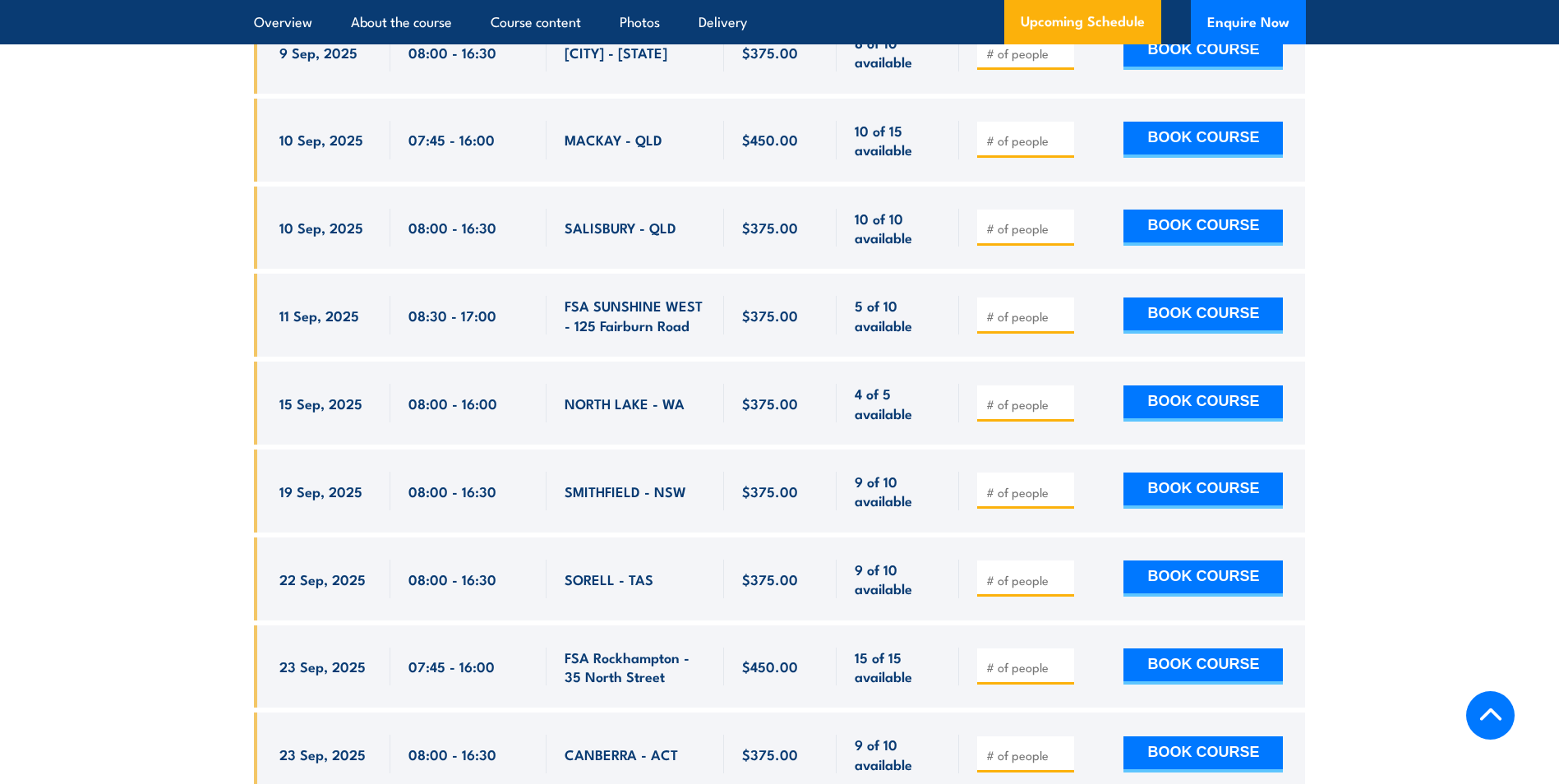 click on "UPCOMING SCHEDULE FOR - "Fire Warden / Chief Fire Warden Training"
04/08/2025
31/01/2026" at bounding box center (779, 423) 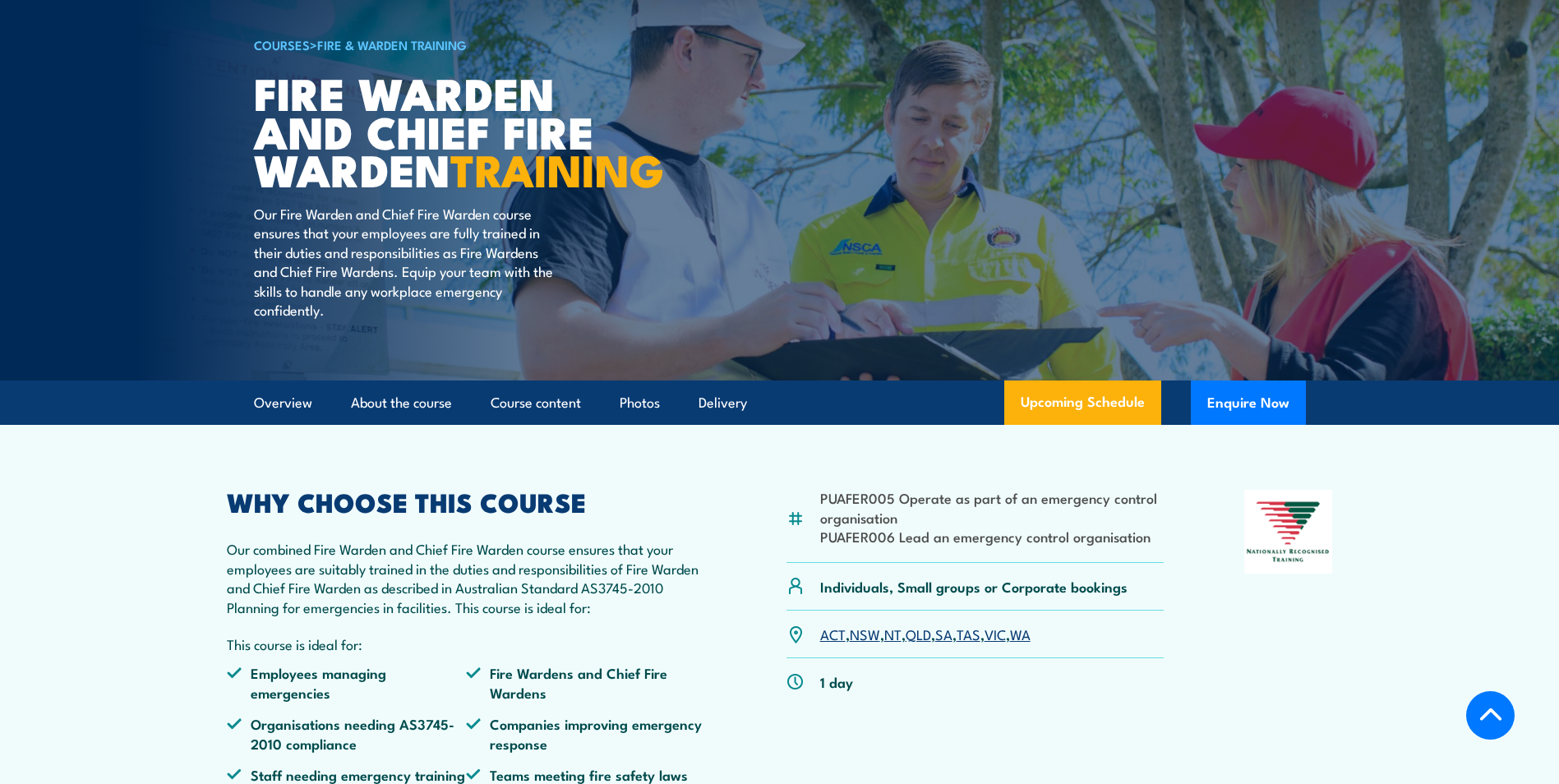 scroll, scrollTop: 427, scrollLeft: 0, axis: vertical 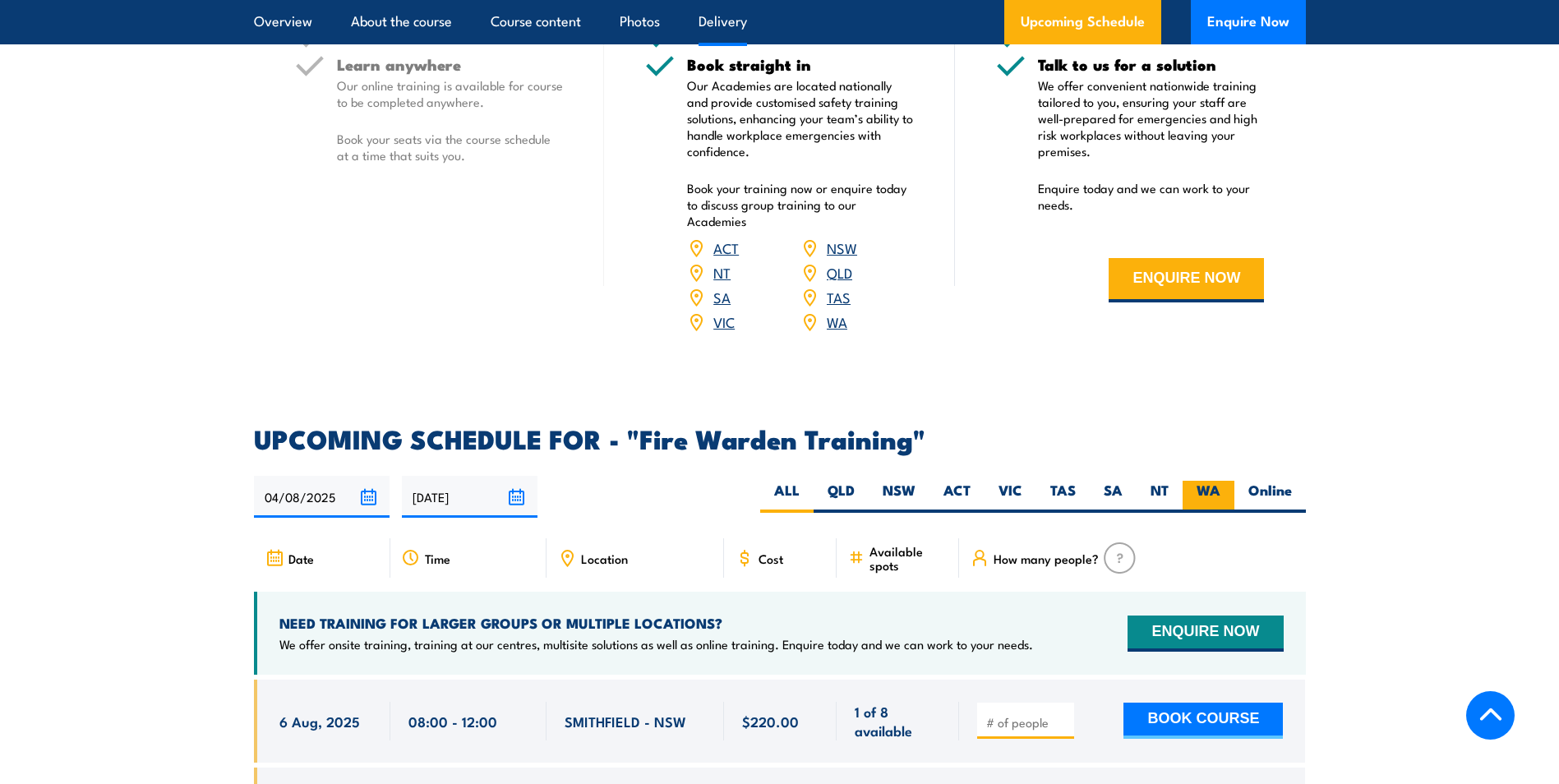 click on "WA" at bounding box center (1208, 496) 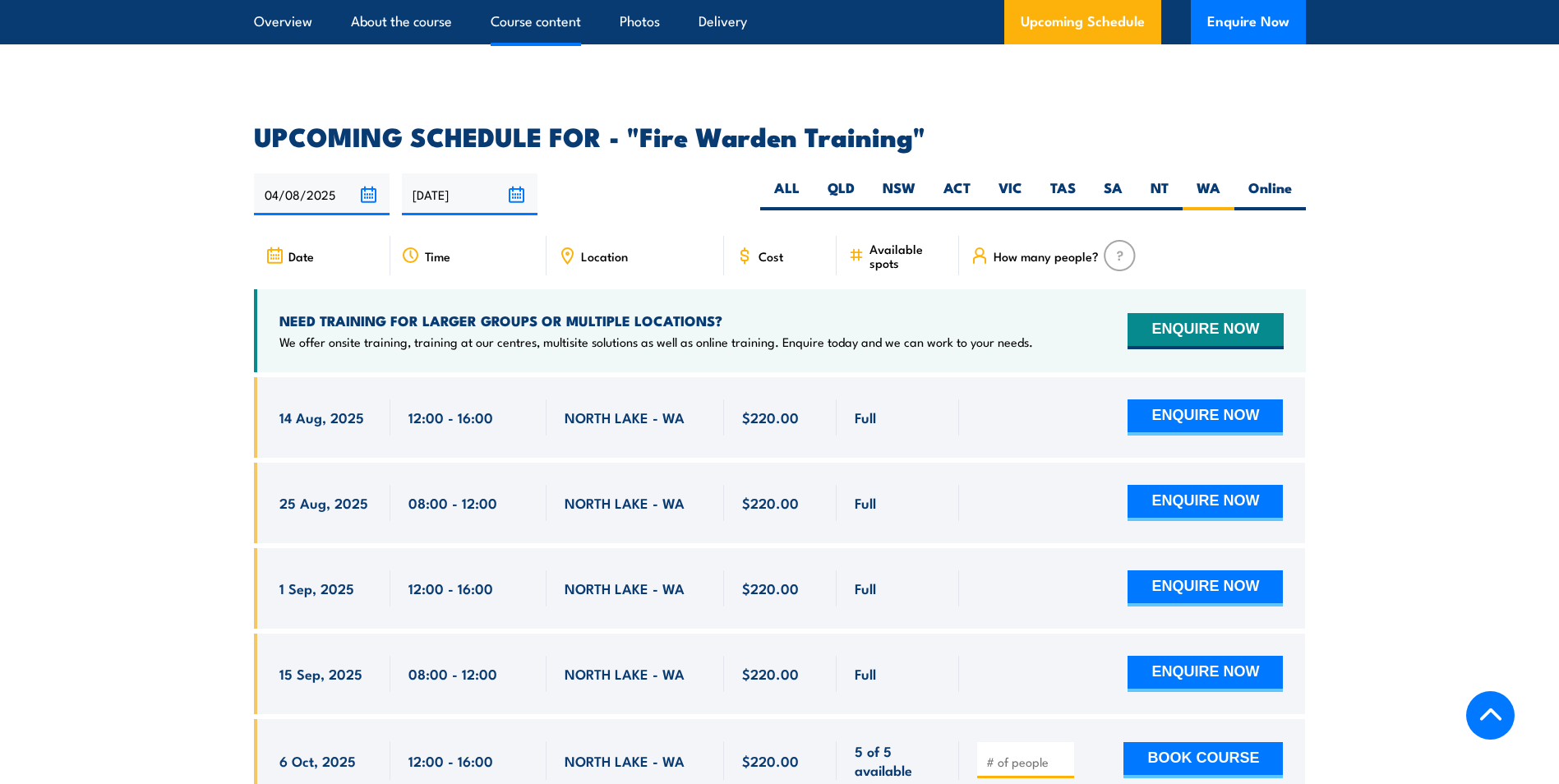 scroll, scrollTop: 0, scrollLeft: 0, axis: both 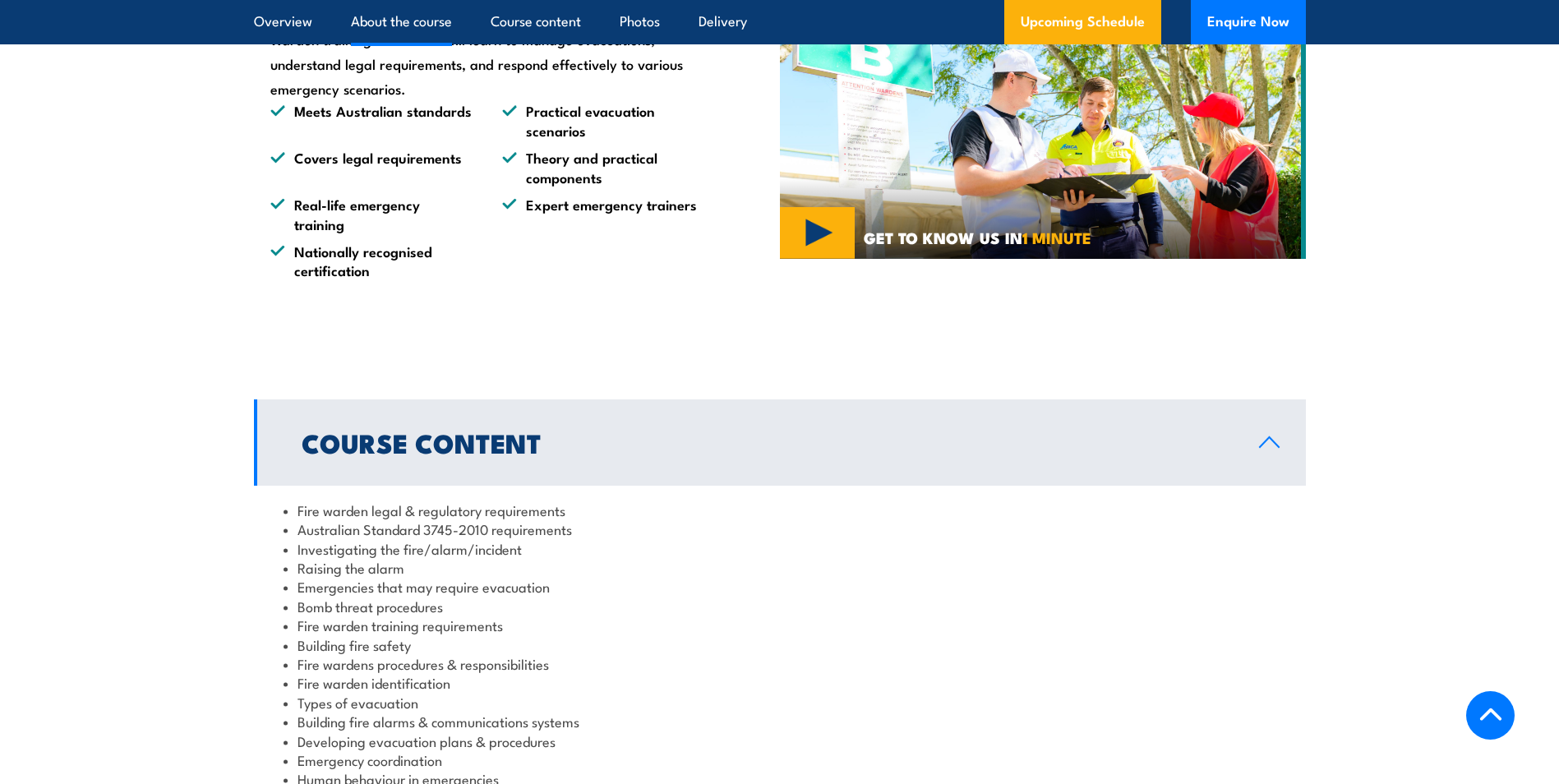click on "Course Content" at bounding box center [780, 442] 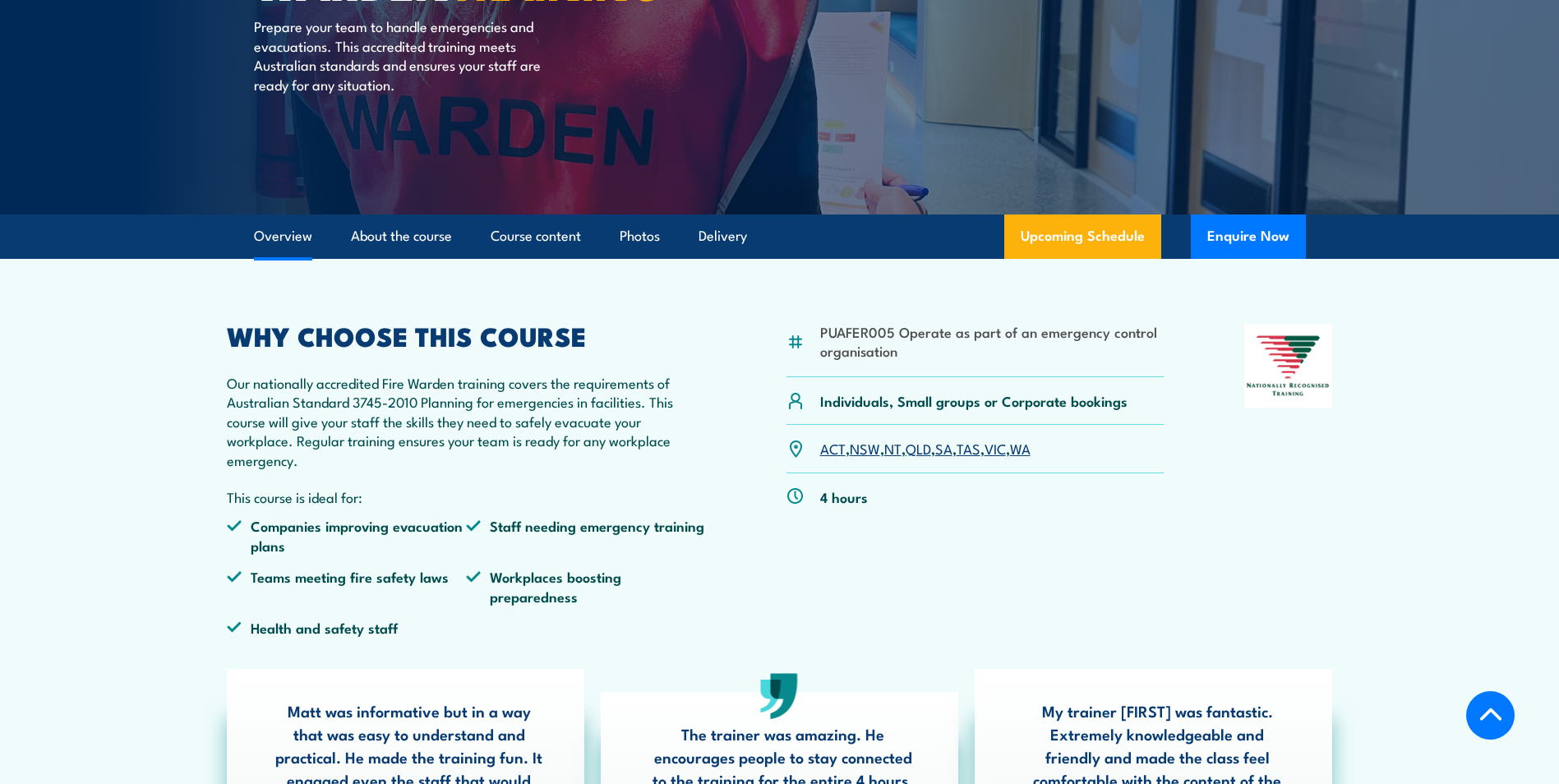 scroll, scrollTop: 180, scrollLeft: 0, axis: vertical 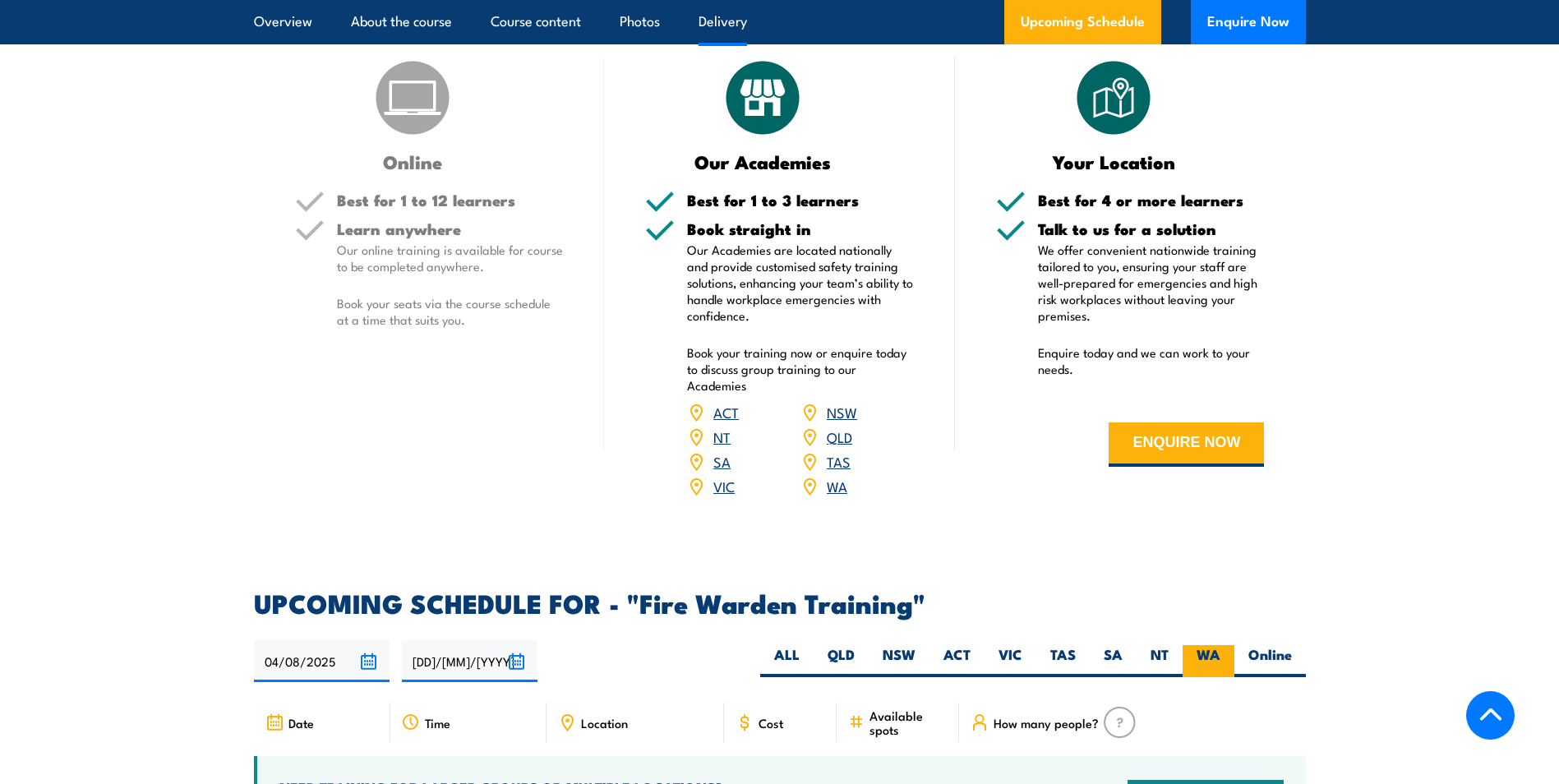 click on "WA" at bounding box center (1208, 661) 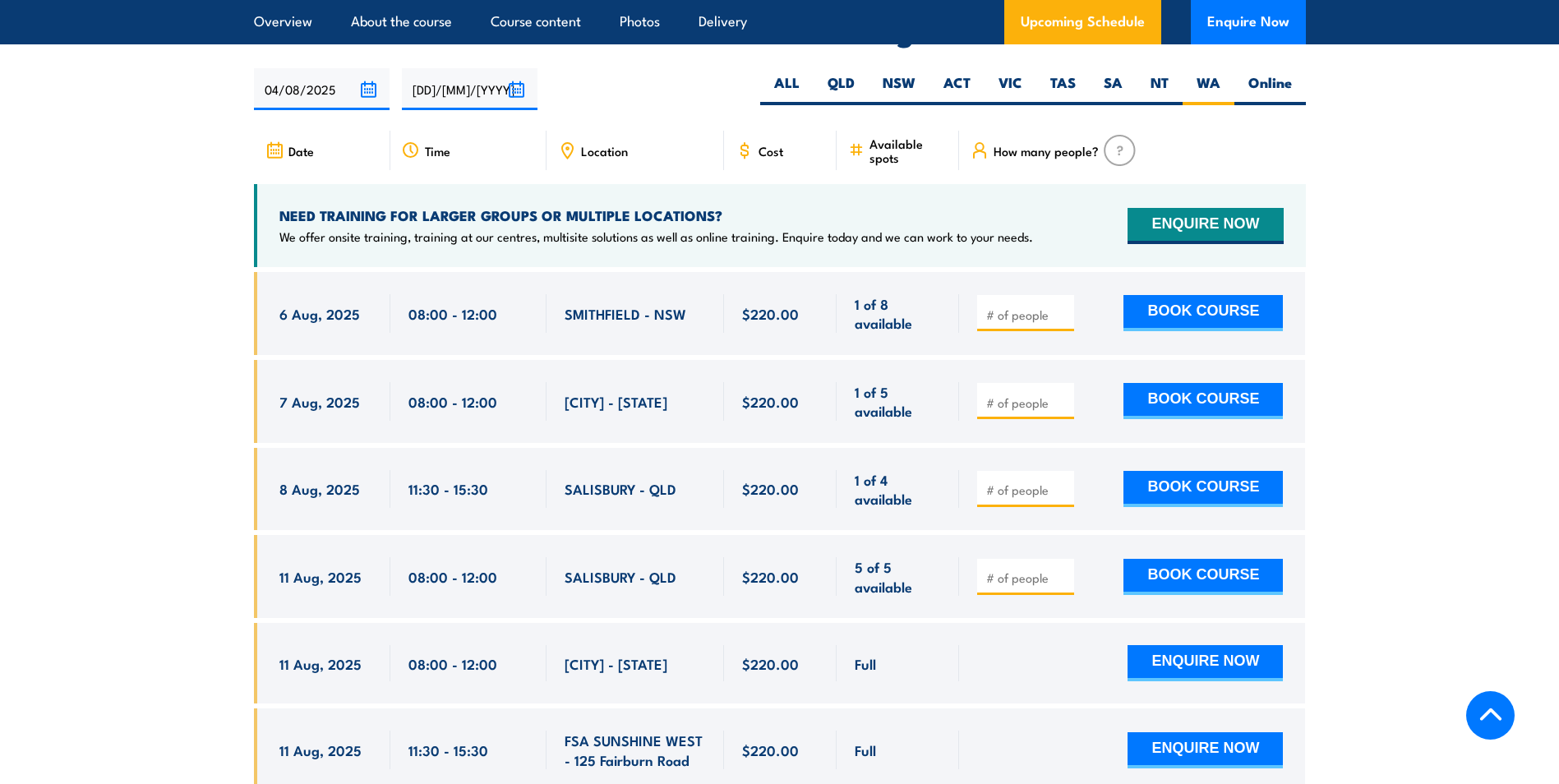 scroll, scrollTop: 3041, scrollLeft: 0, axis: vertical 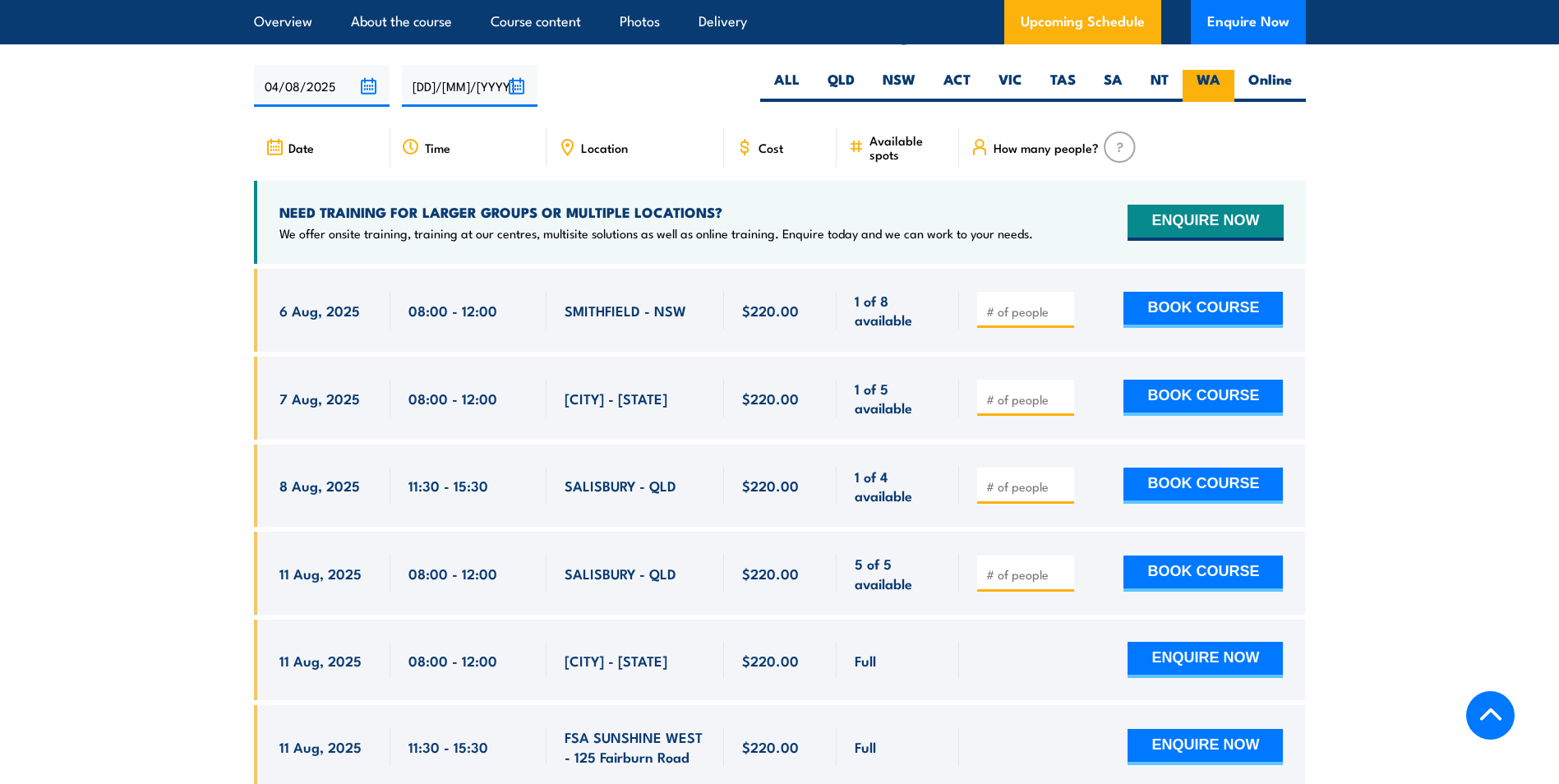 click on "WA" at bounding box center (1208, 85) 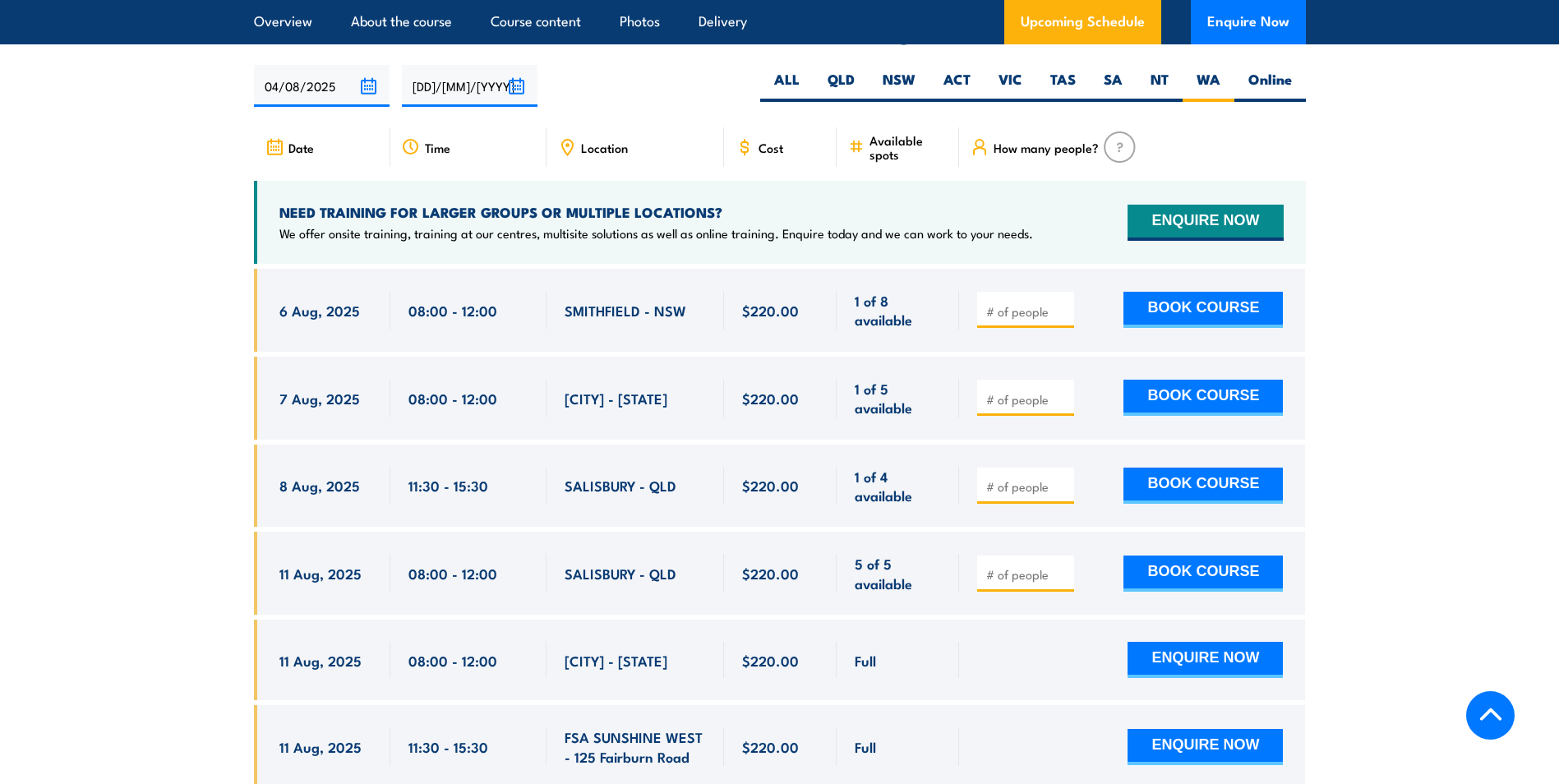 drag, startPoint x: 1204, startPoint y: 81, endPoint x: 1165, endPoint y: 124, distance: 58.0517 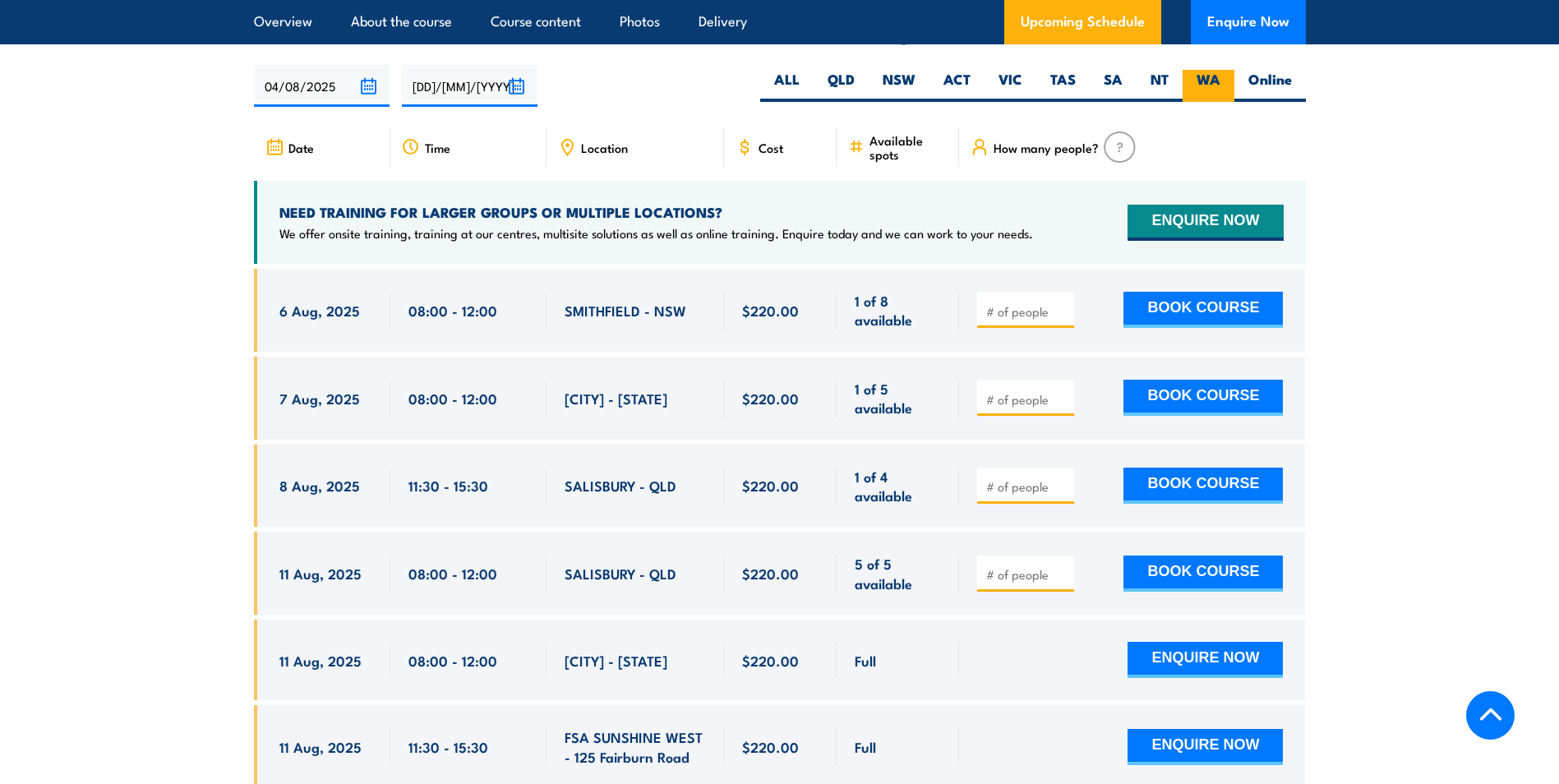 click on "WA" at bounding box center (1208, 85) 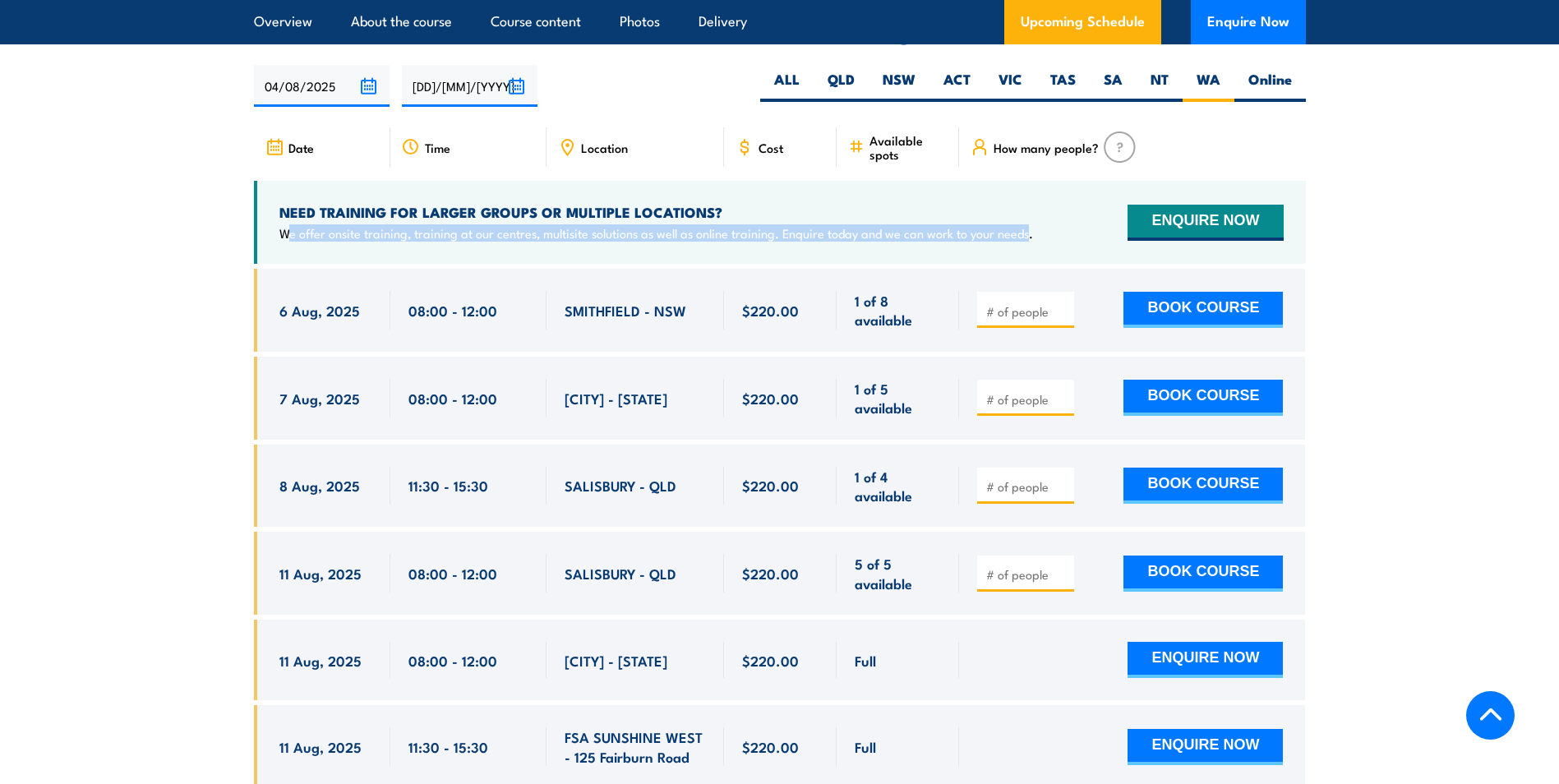 drag, startPoint x: 292, startPoint y: 233, endPoint x: 1027, endPoint y: 232, distance: 735.00068 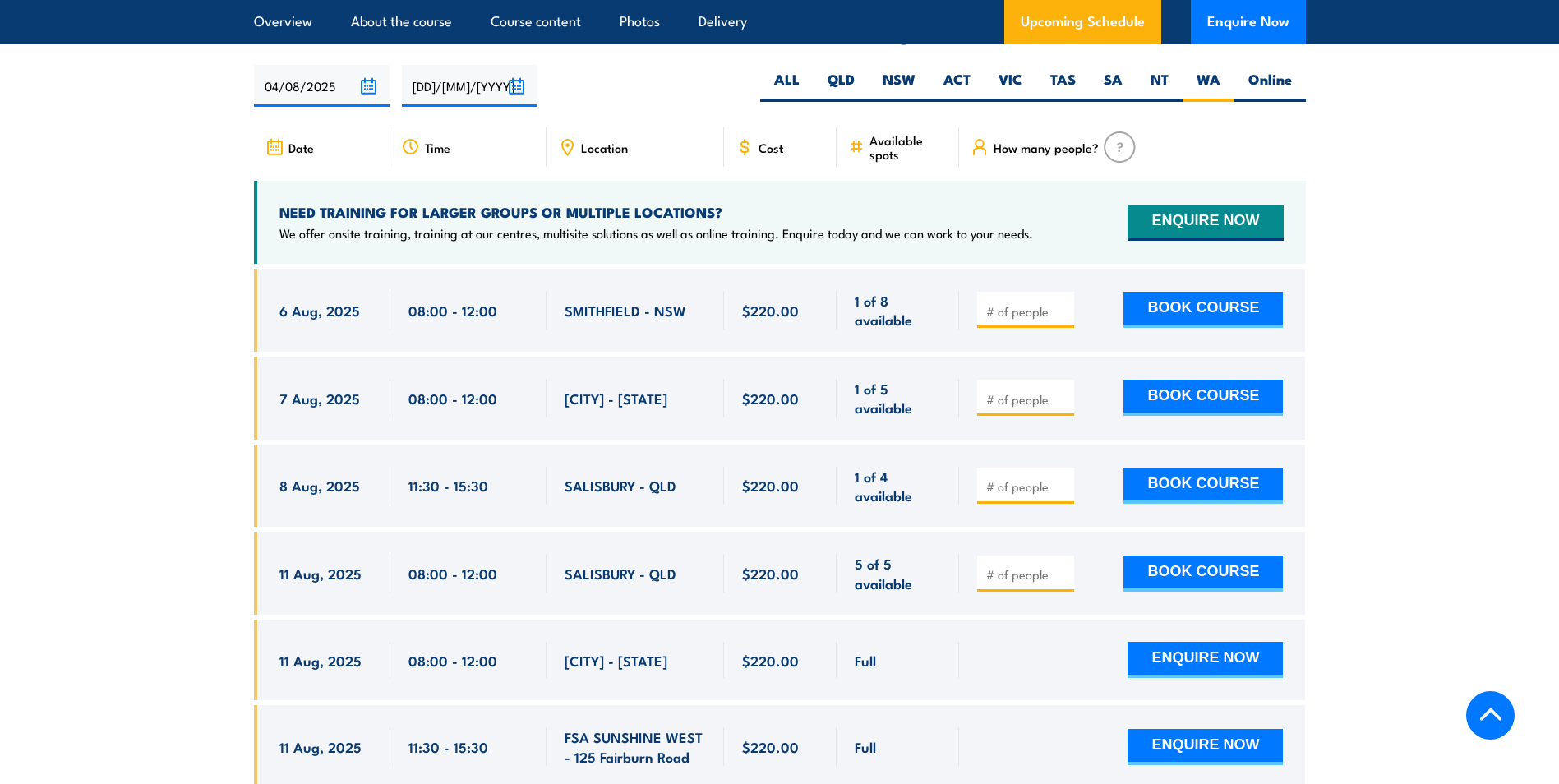 drag, startPoint x: 1054, startPoint y: 228, endPoint x: 973, endPoint y: 236, distance: 81.3941 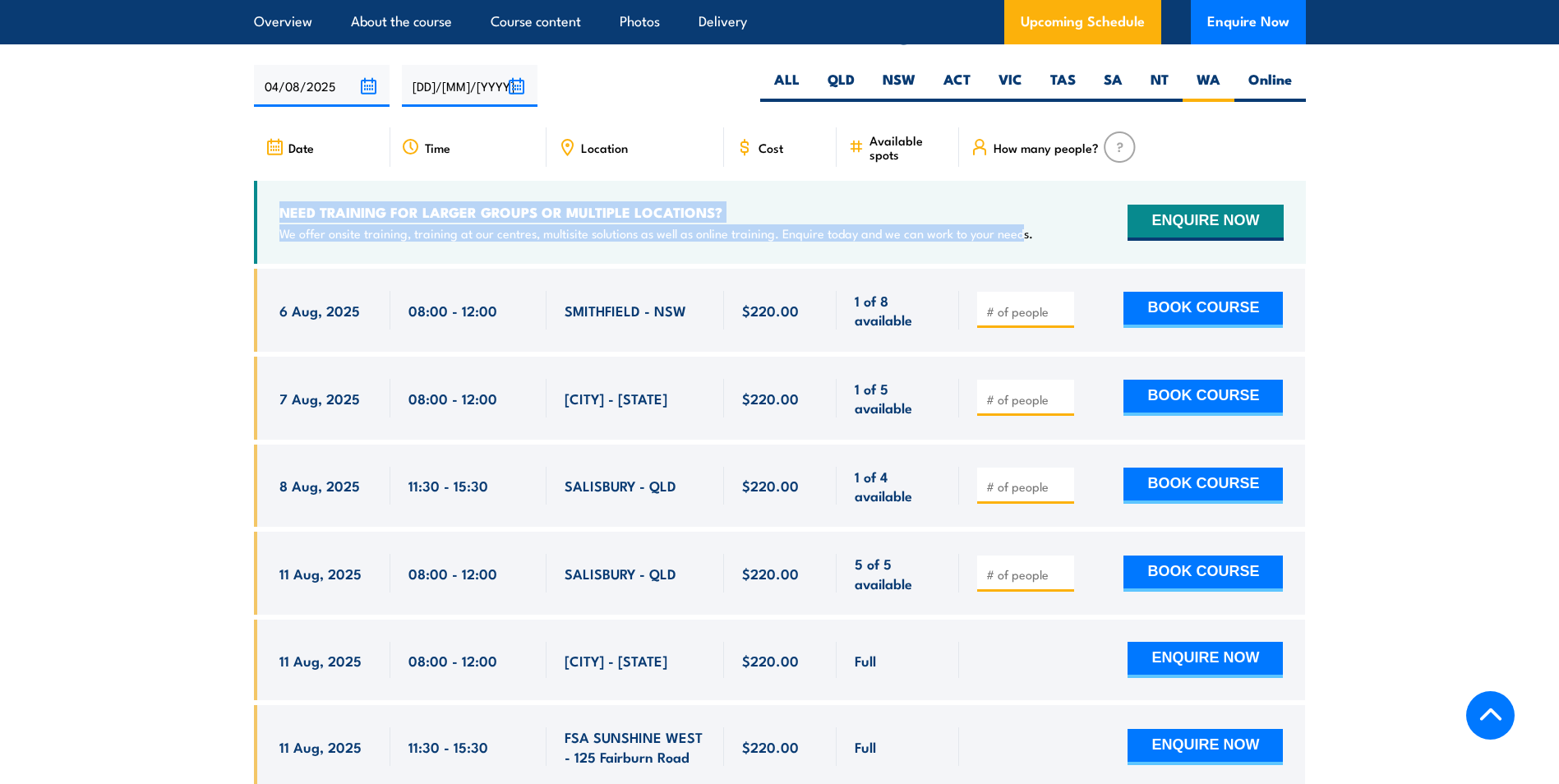 drag, startPoint x: 1019, startPoint y: 233, endPoint x: 284, endPoint y: 208, distance: 735.425 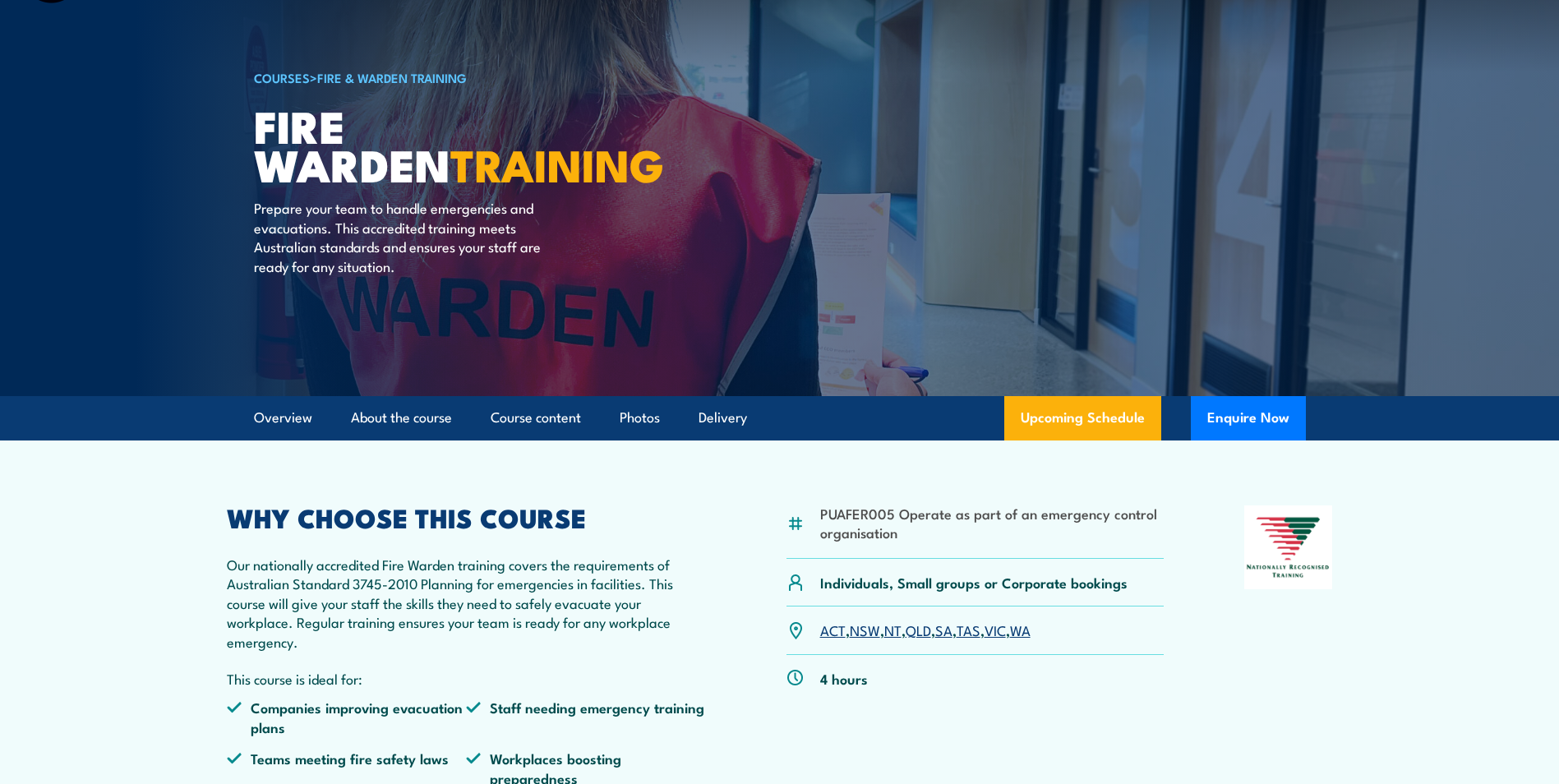 scroll, scrollTop: 0, scrollLeft: 0, axis: both 